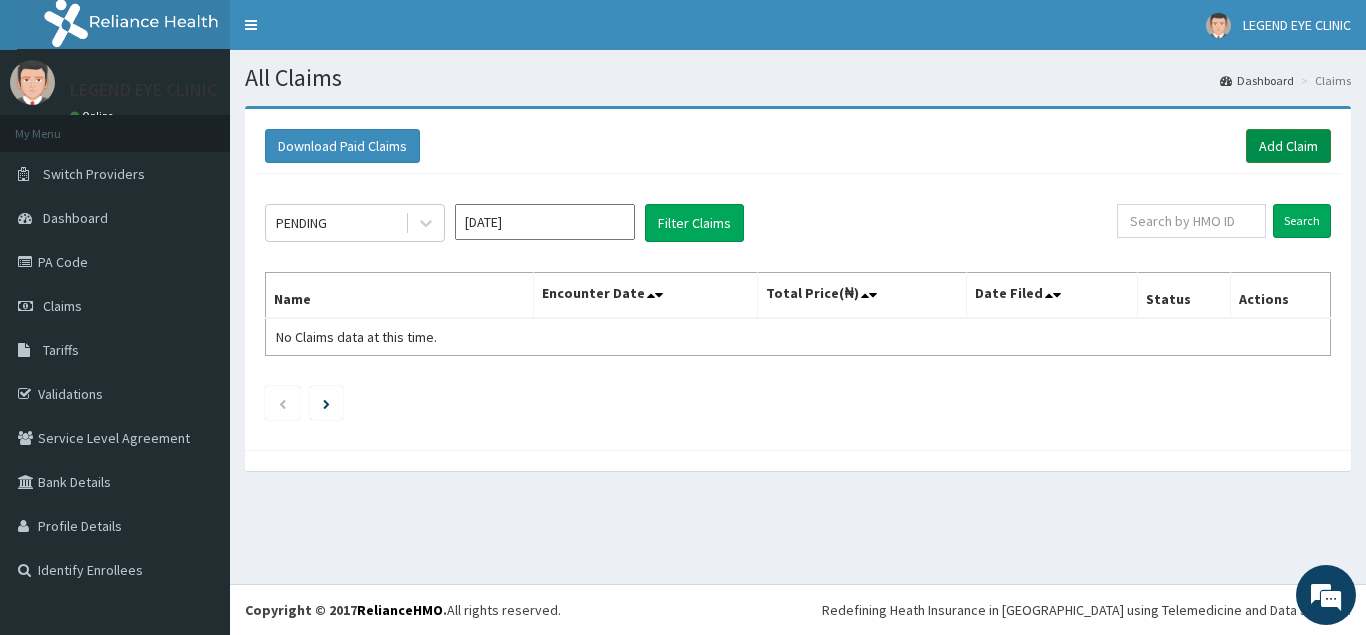scroll, scrollTop: 0, scrollLeft: 0, axis: both 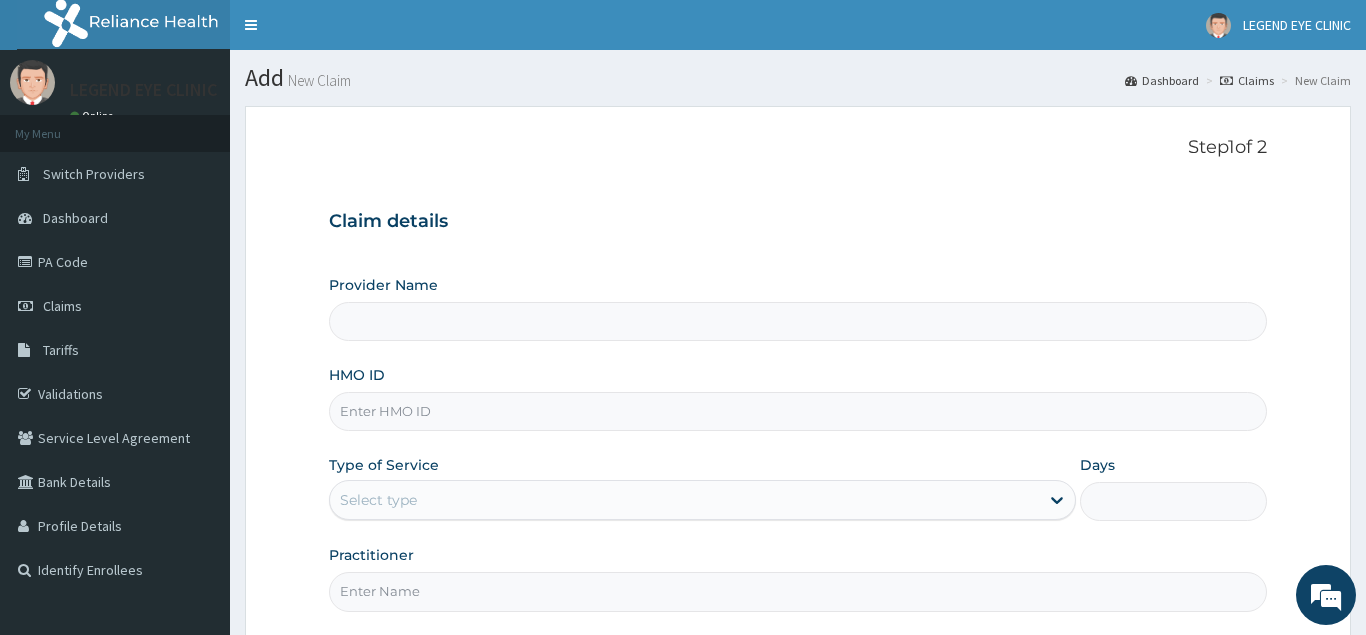type on "LEGEND EYE CLINIC" 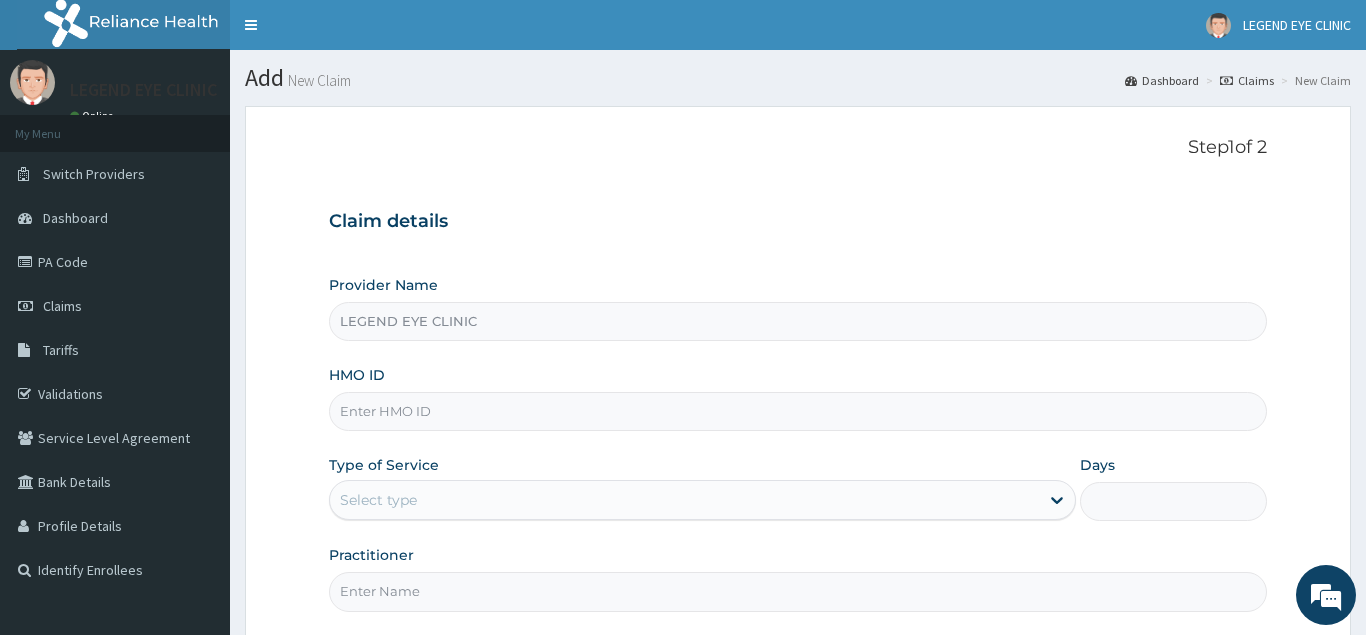 click on "HMO ID" at bounding box center (798, 411) 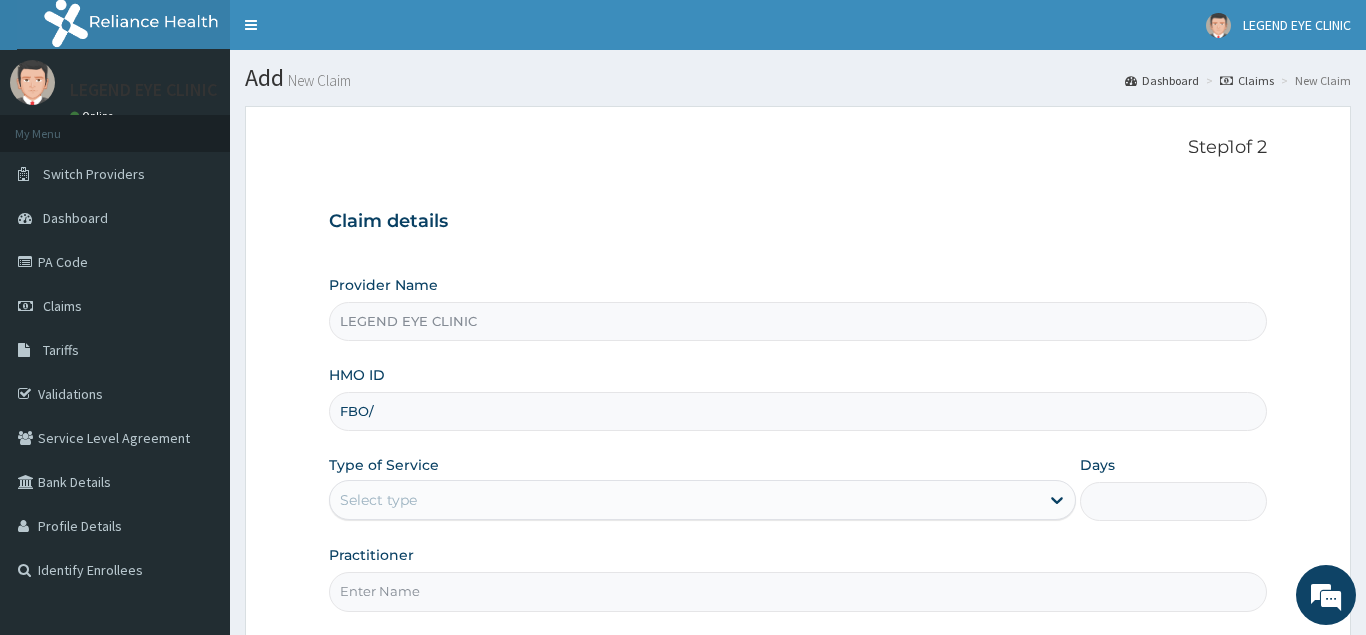 scroll, scrollTop: 0, scrollLeft: 0, axis: both 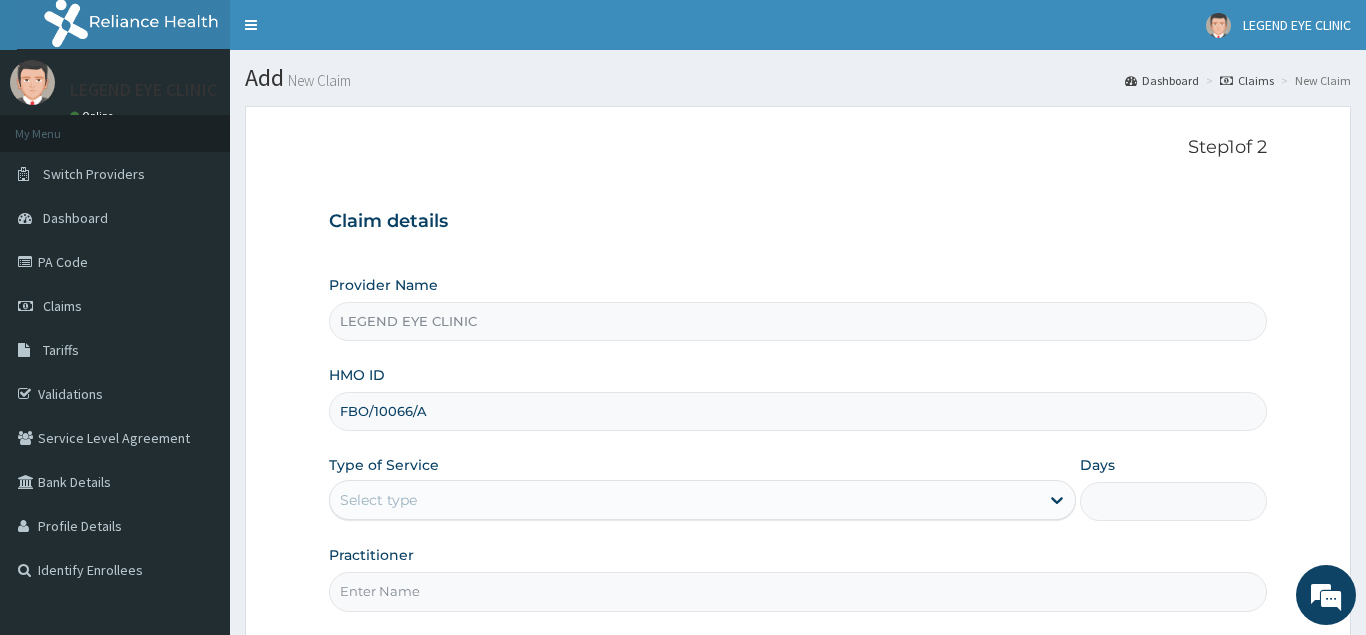 type on "FBO/10066/A" 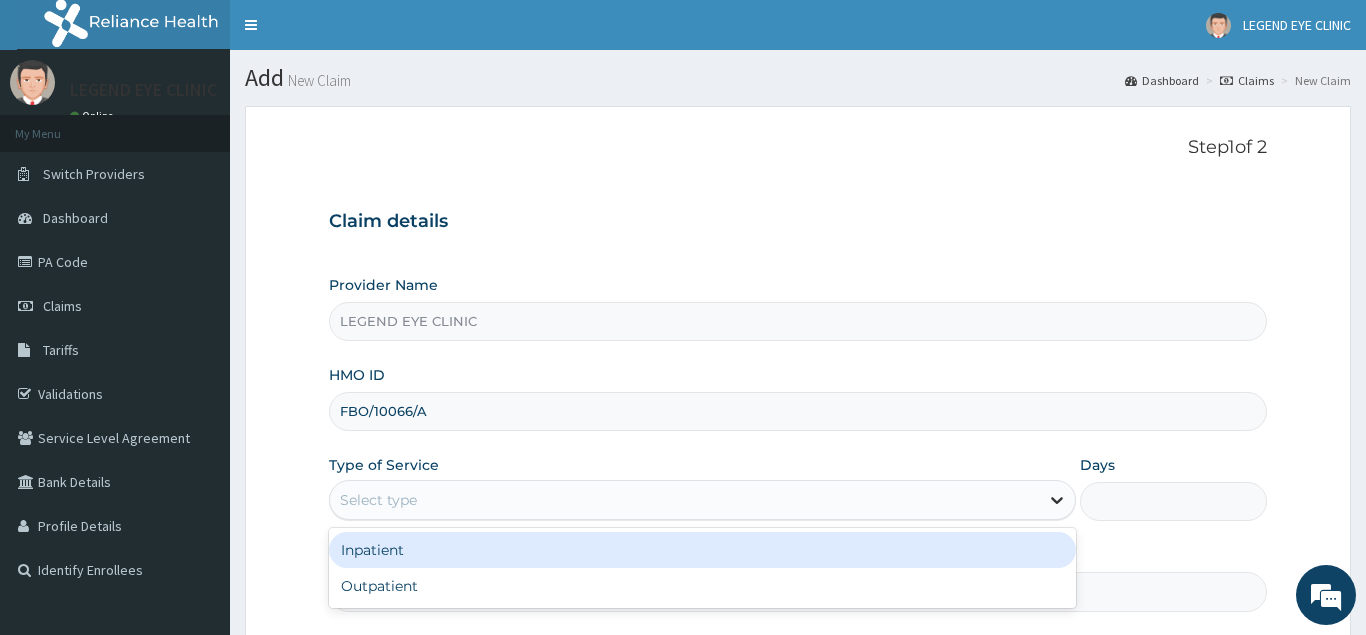 click 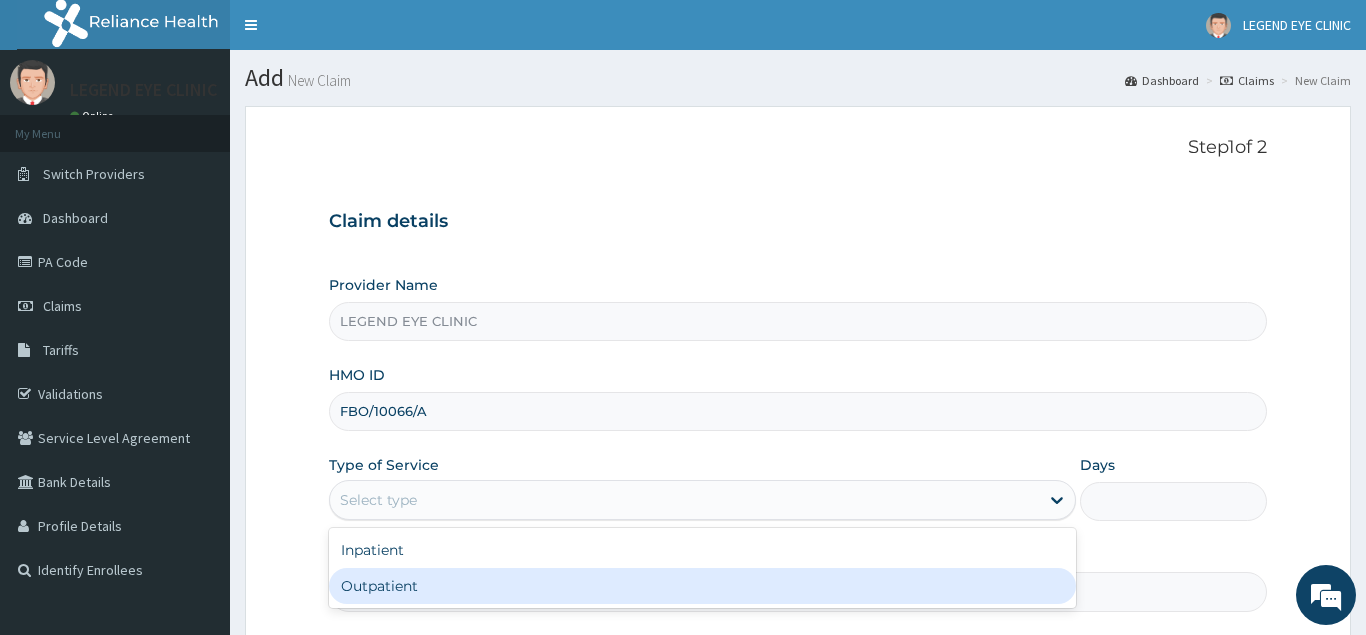 click on "Outpatient" at bounding box center [703, 586] 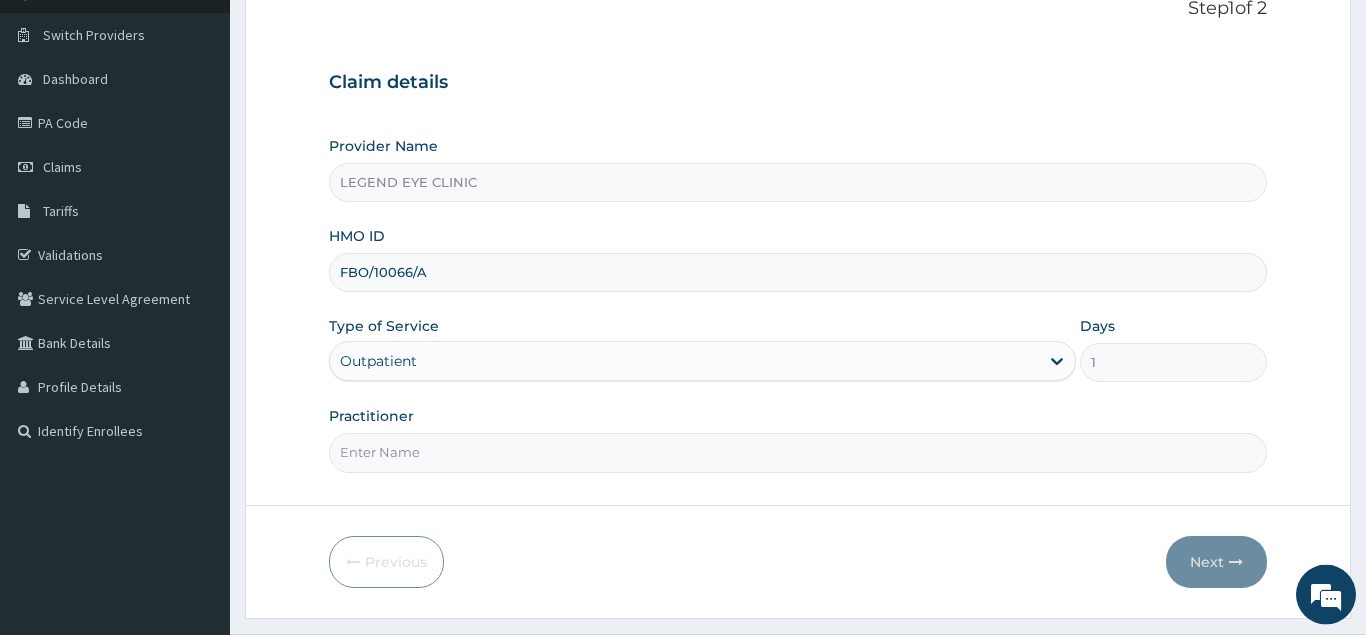 scroll, scrollTop: 189, scrollLeft: 0, axis: vertical 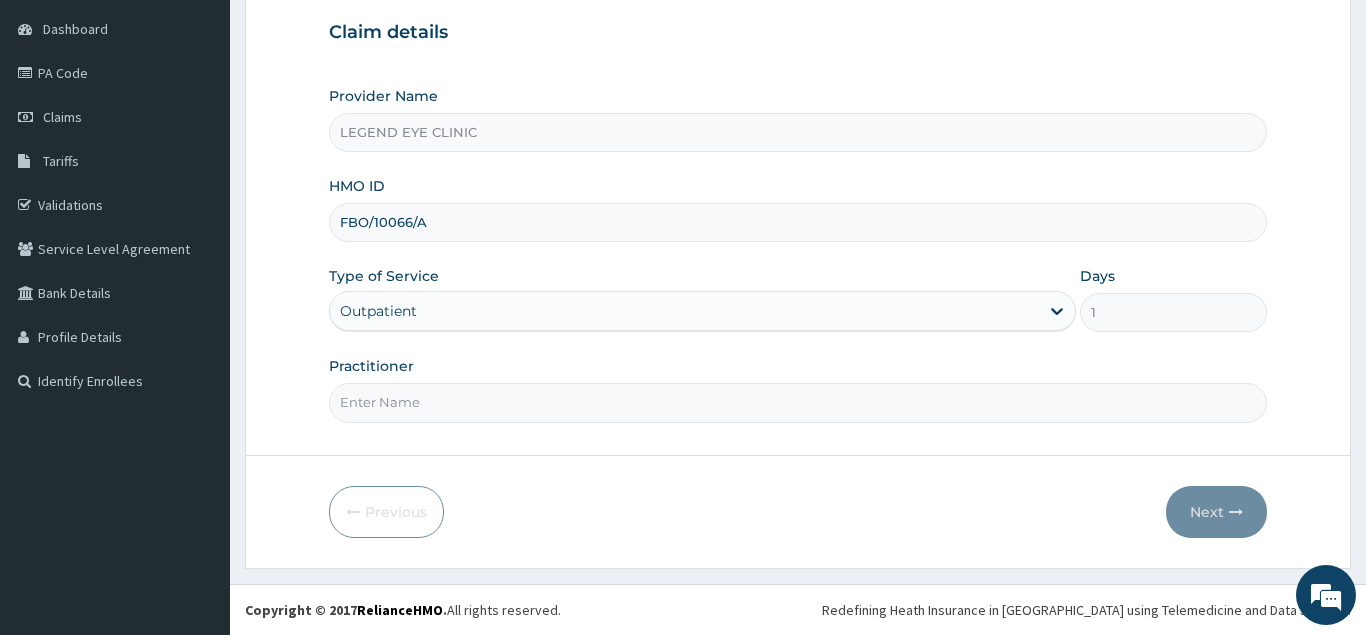 click on "Practitioner" at bounding box center [798, 402] 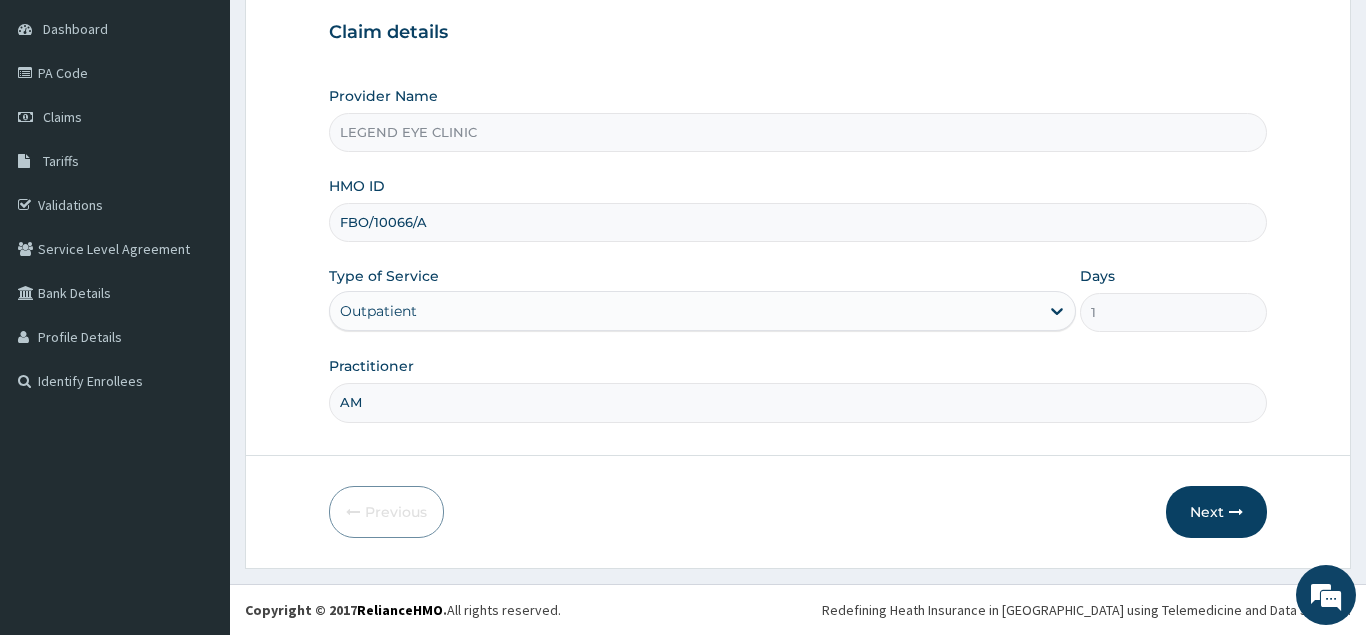 type on "A" 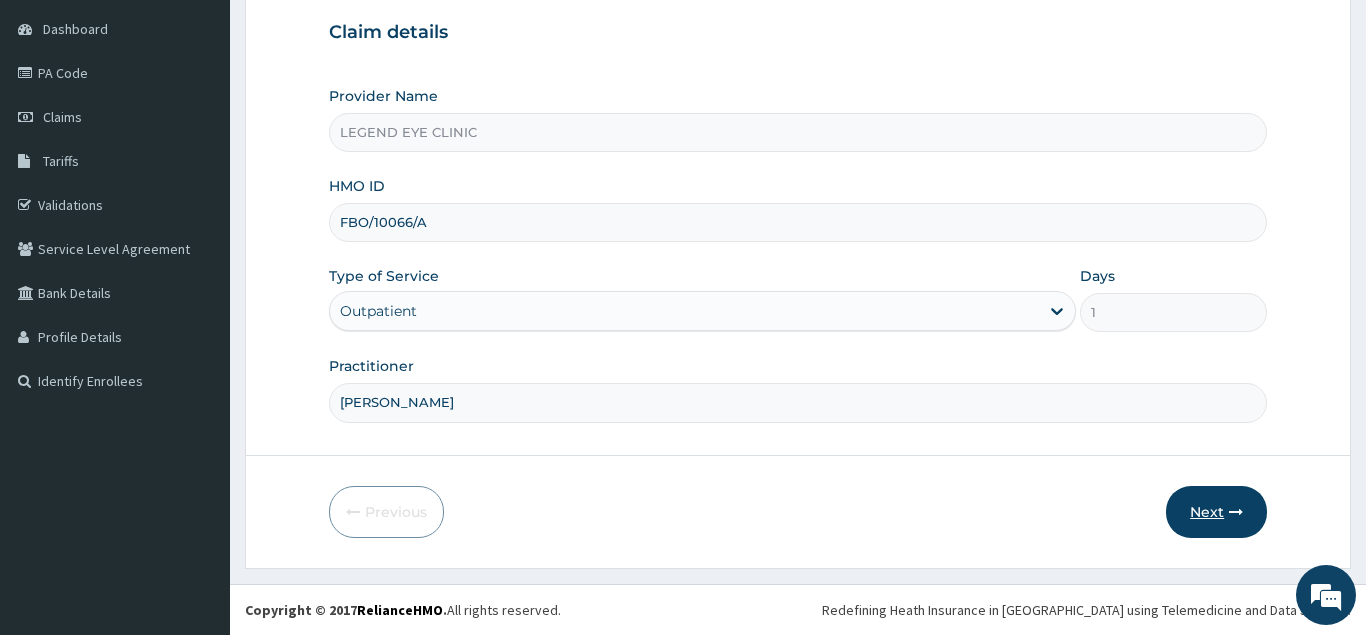 type on "EBERECHI AMADI" 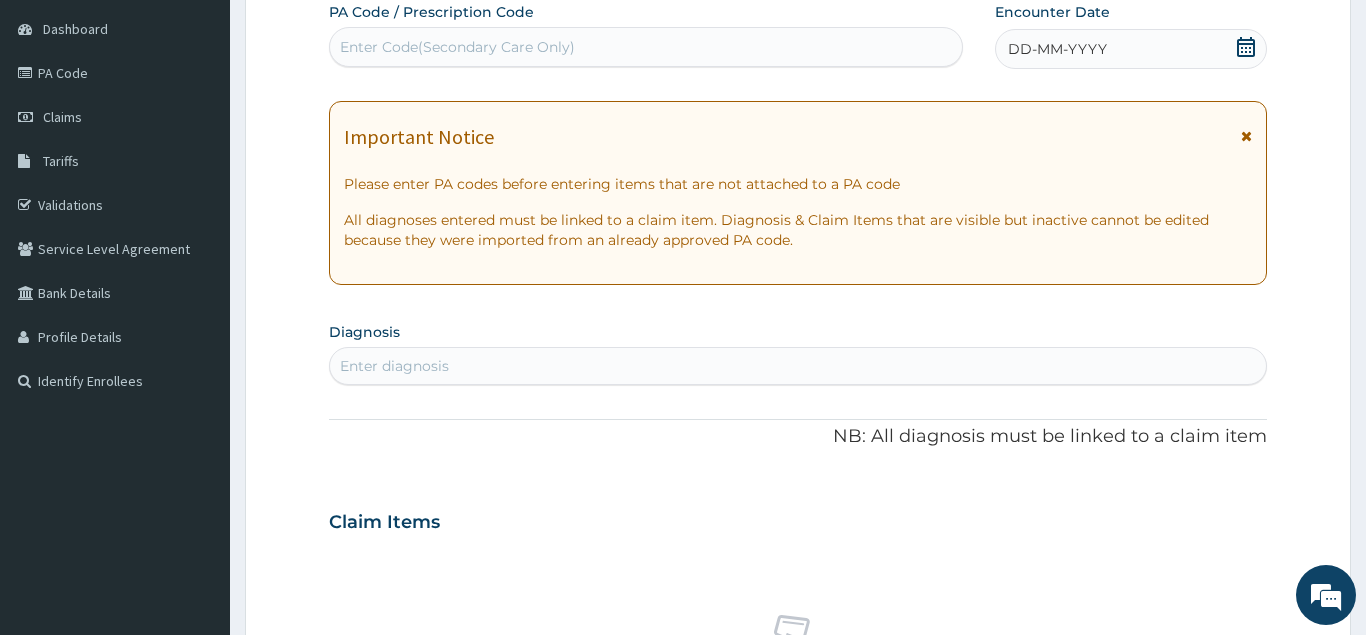 click on "Enter Code(Secondary Care Only)" at bounding box center (646, 47) 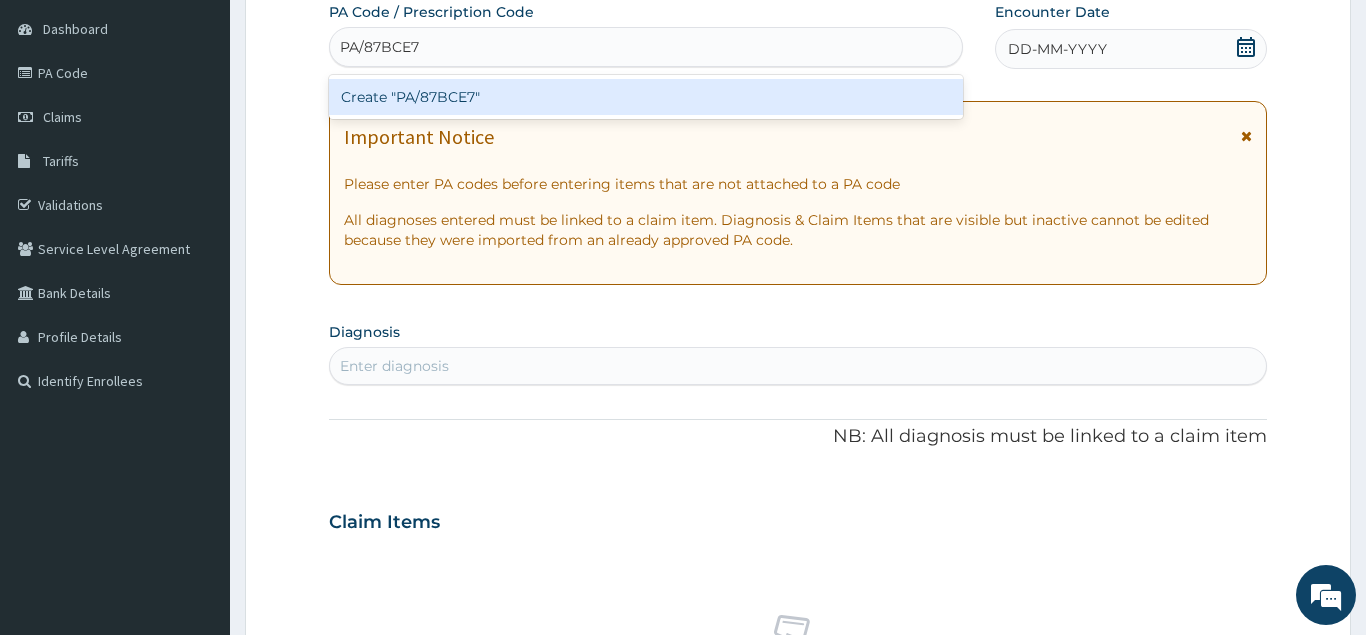 type on "PA/87BCE7" 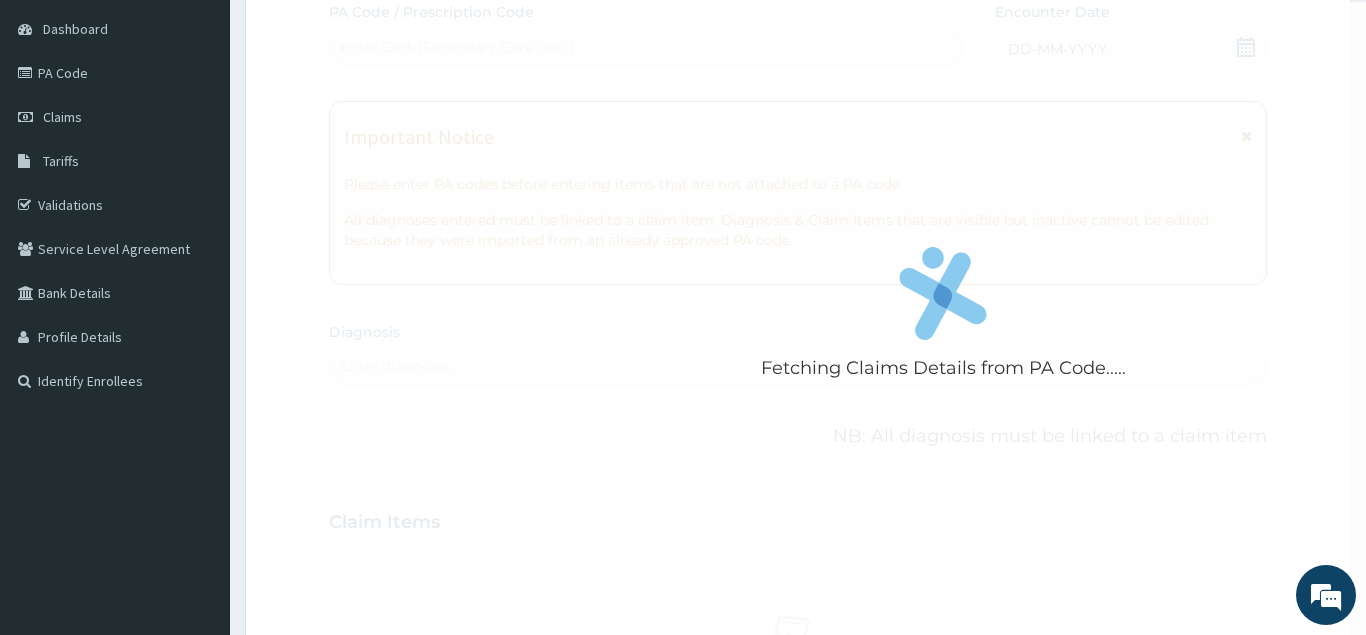 type 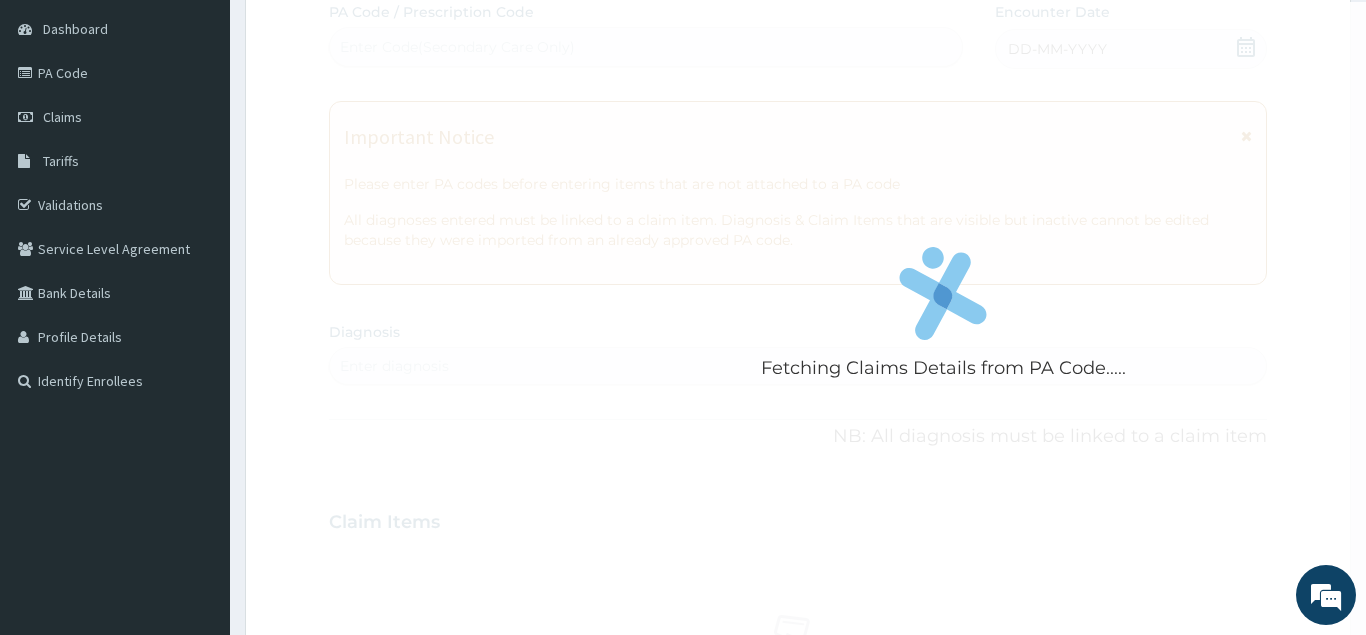click on "Fetching Claims Details from PA Code..... PA Code / Prescription Code Enter Code(Secondary Care Only) Encounter Date DD-MM-YYYY Important Notice Please enter PA codes before entering items that are not attached to a PA code   All diagnoses entered must be linked to a claim item. Diagnosis & Claim Items that are visible but inactive cannot be edited because they were imported from an already approved PA code. Diagnosis Enter diagnosis NB: All diagnosis must be linked to a claim item Claim Items No claim item Types Select Type Item Select Item Pair Diagnosis Select Diagnosis Unit Price 0 Add Comment" at bounding box center [798, 519] 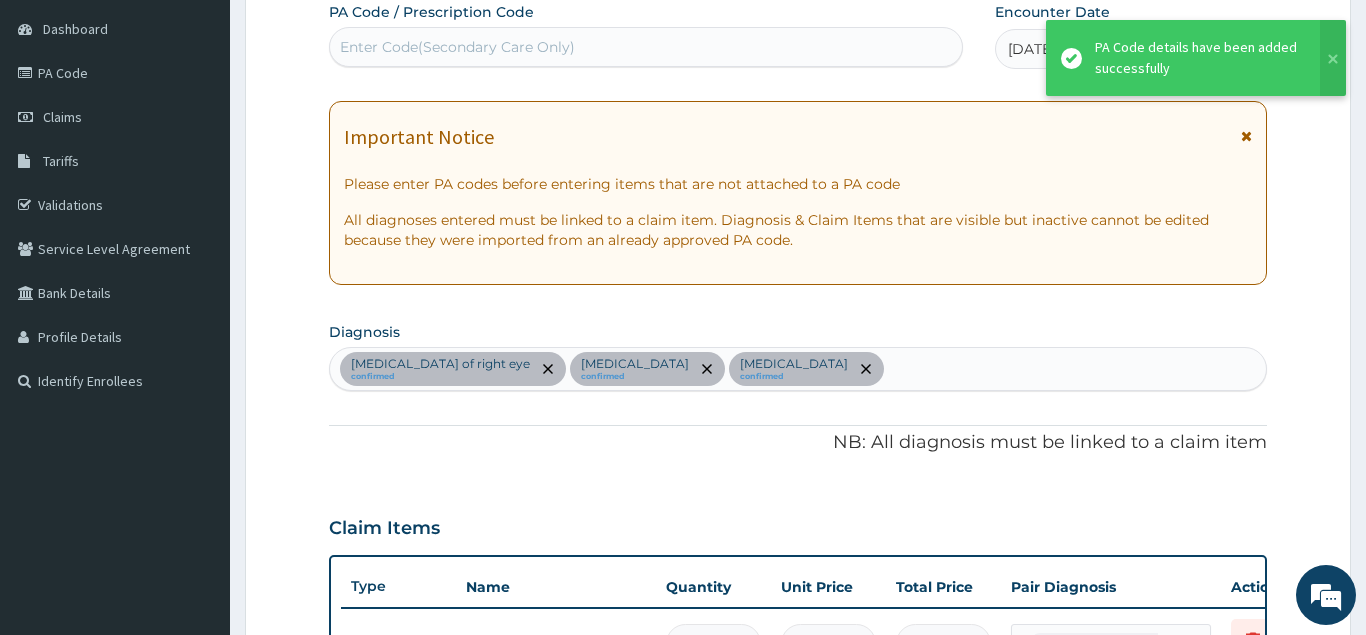 scroll, scrollTop: 1136, scrollLeft: 0, axis: vertical 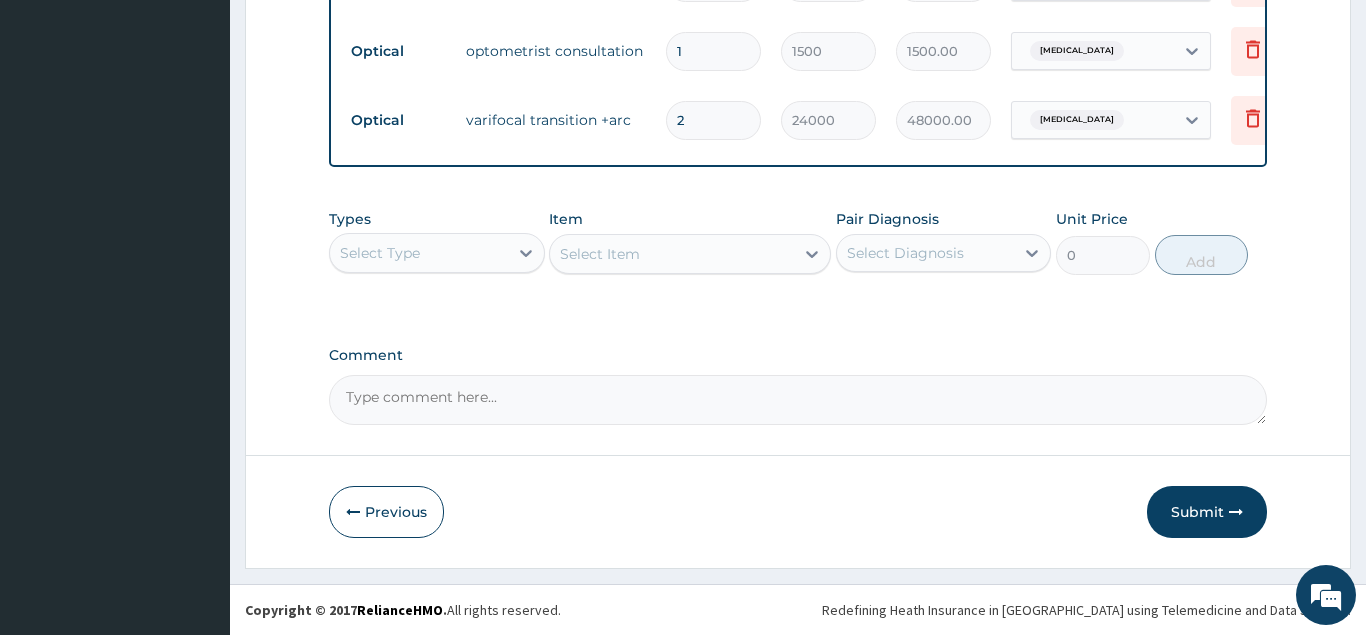 click on "Comment" at bounding box center (798, 400) 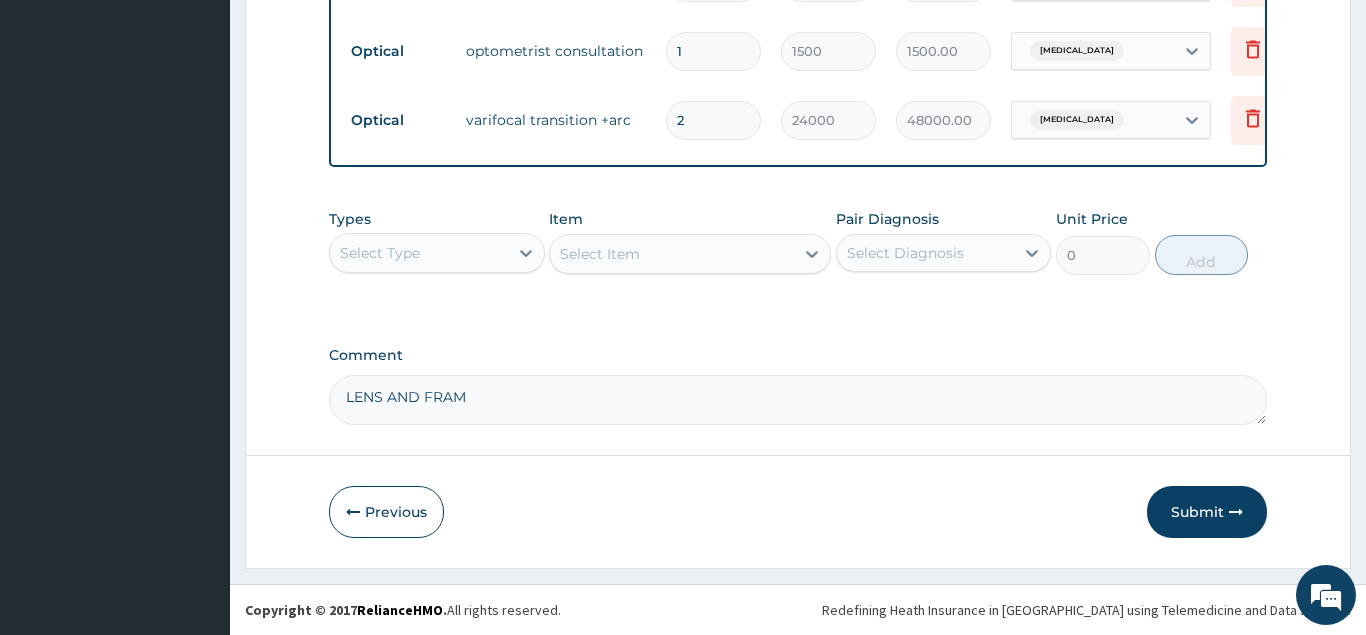 type on "LENS AND FRAME" 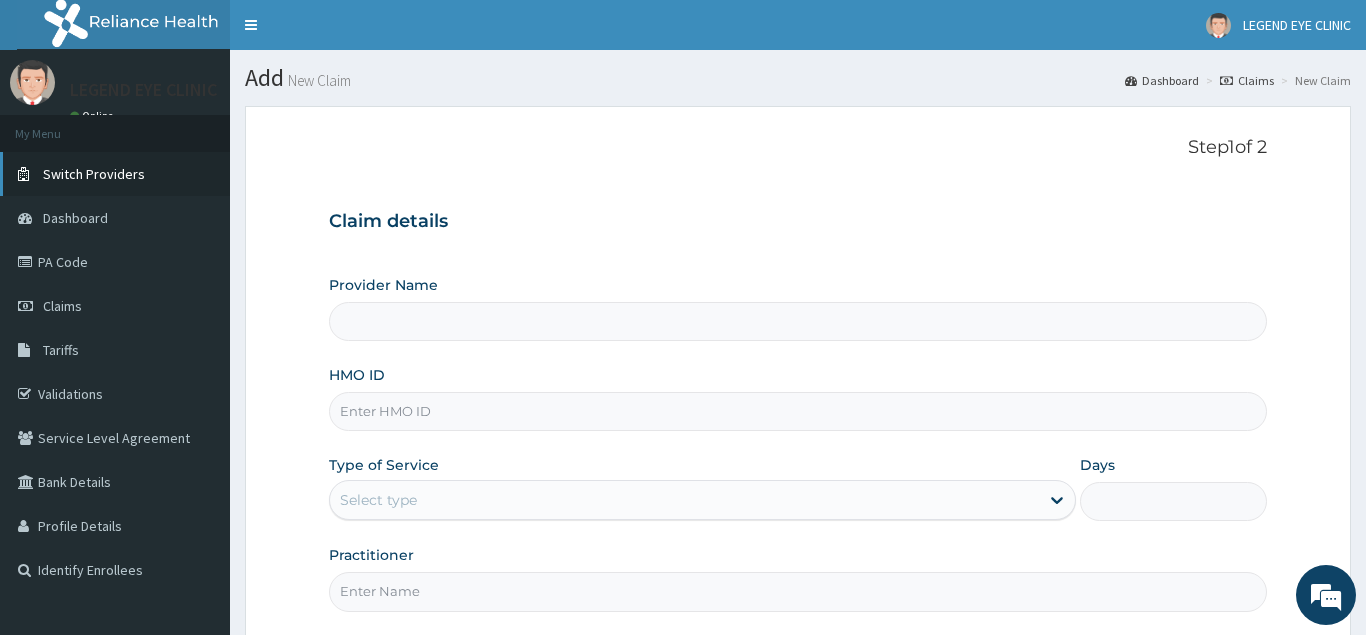 scroll, scrollTop: 77, scrollLeft: 0, axis: vertical 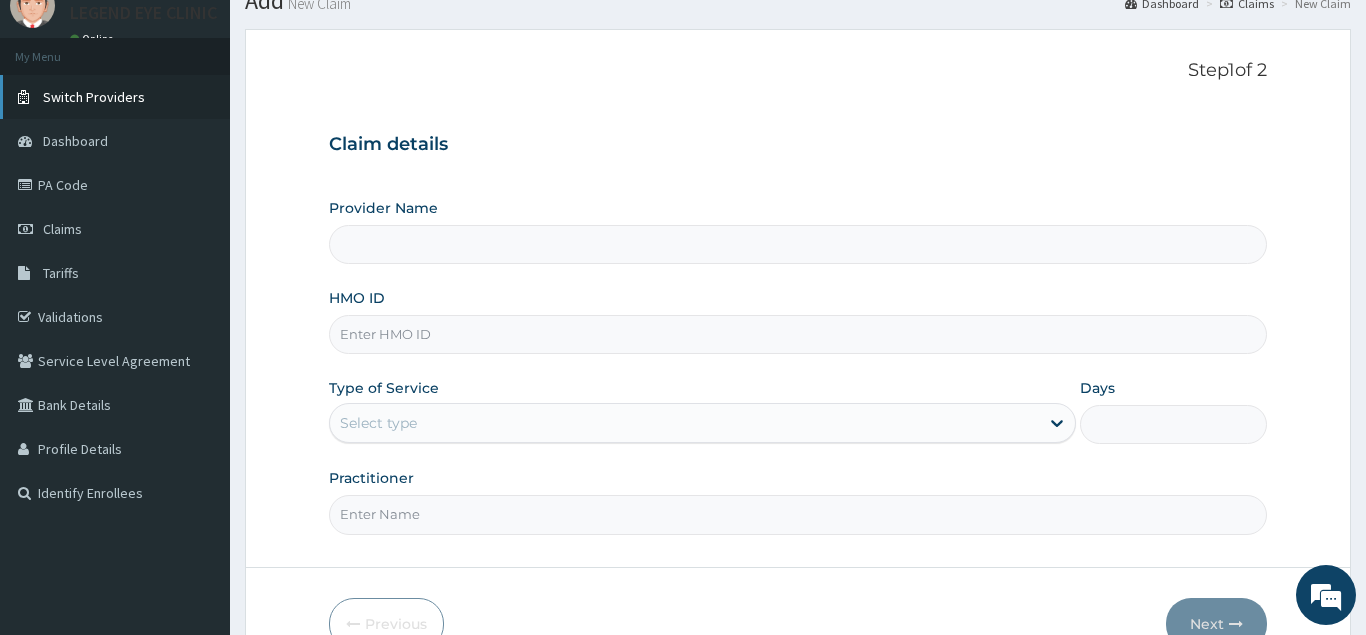 type on "LEGEND EYE CLINIC" 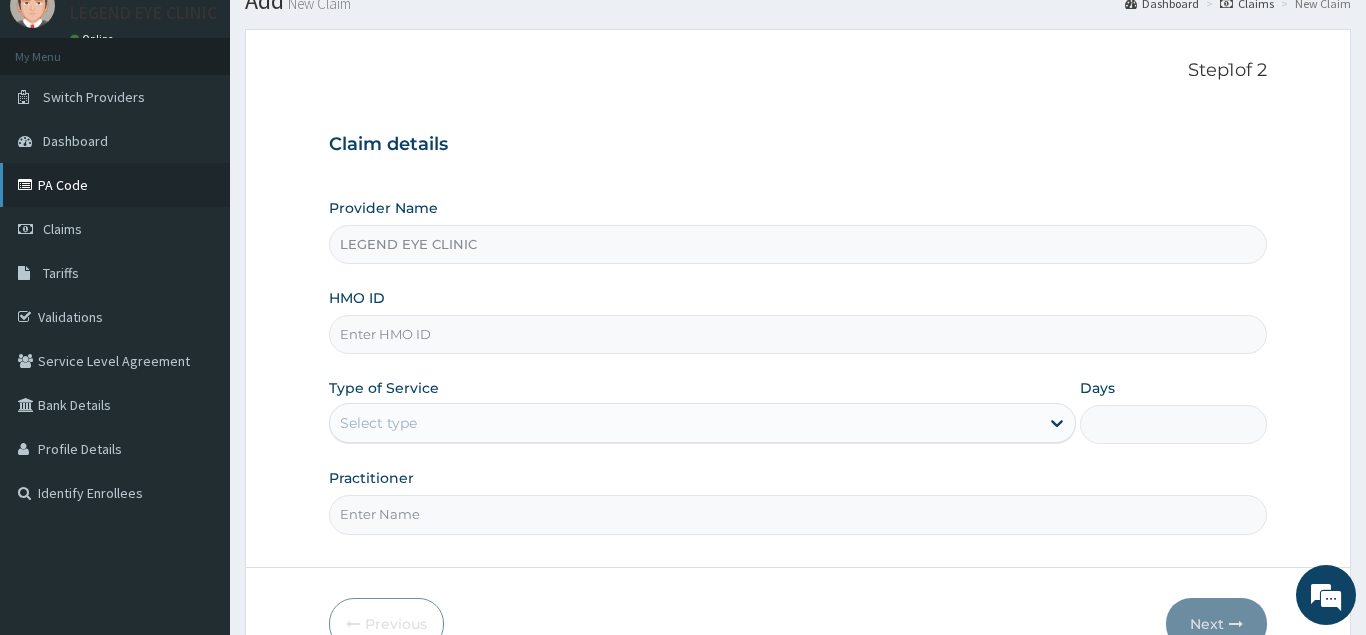 click on "PA Code" at bounding box center (115, 185) 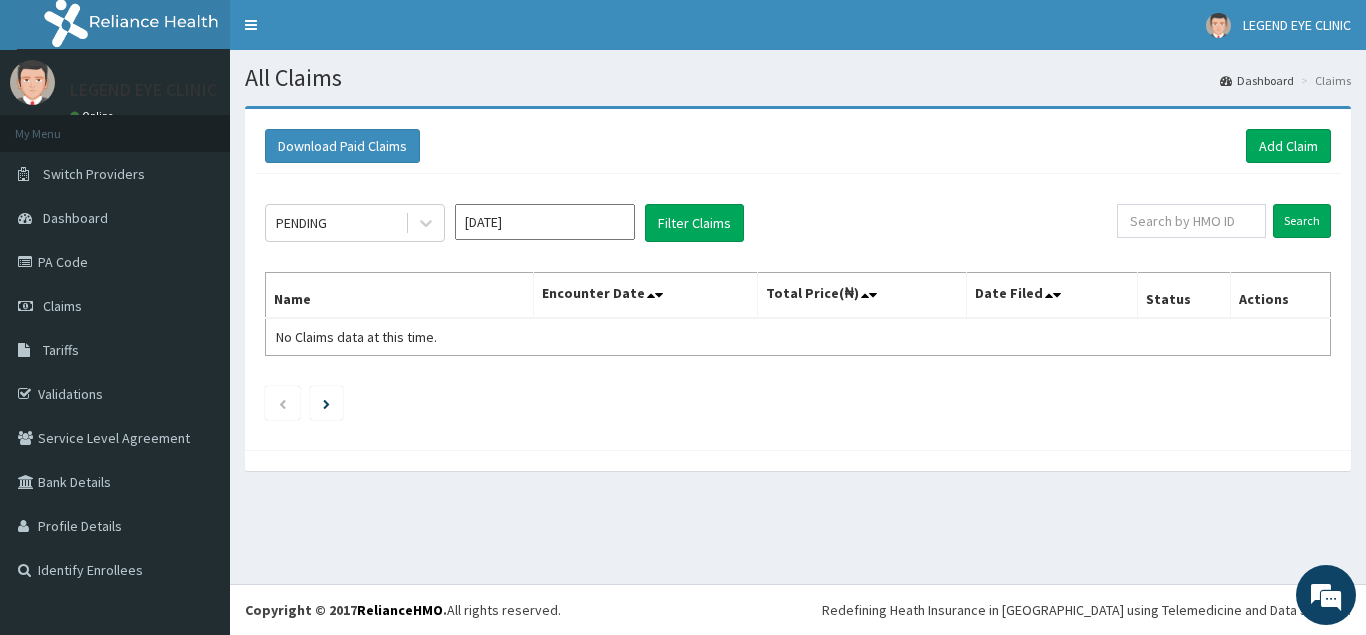 scroll, scrollTop: 0, scrollLeft: 0, axis: both 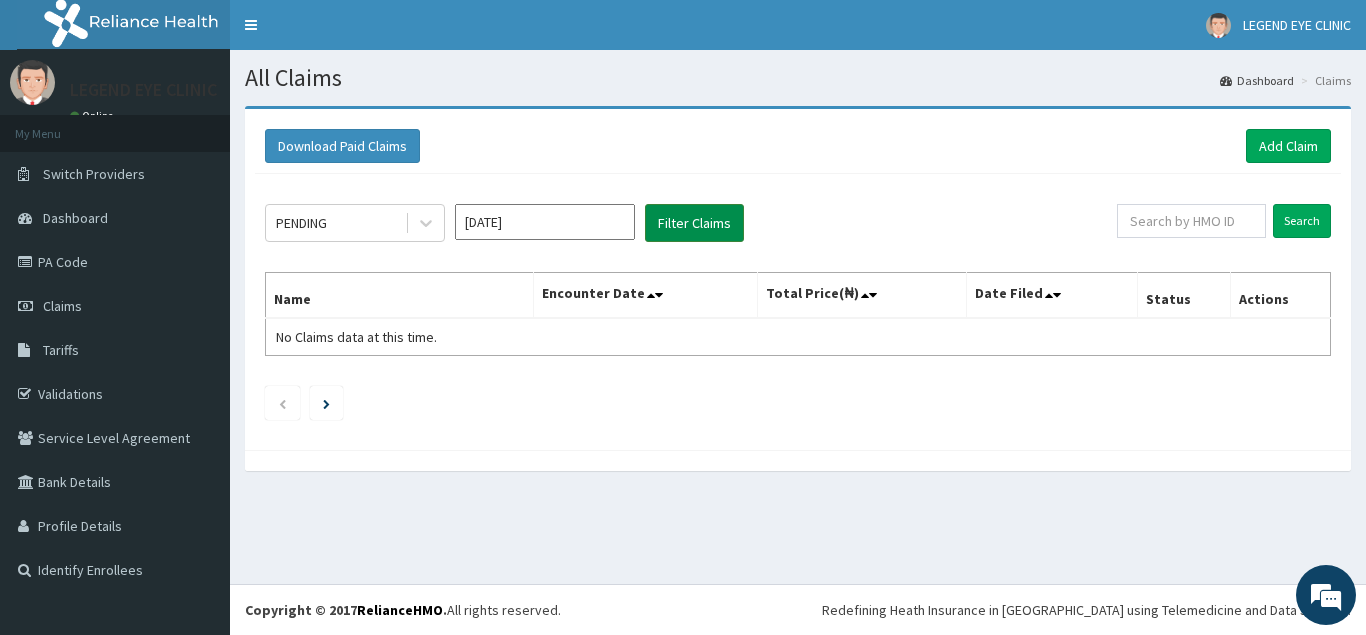 click on "Filter Claims" at bounding box center [694, 223] 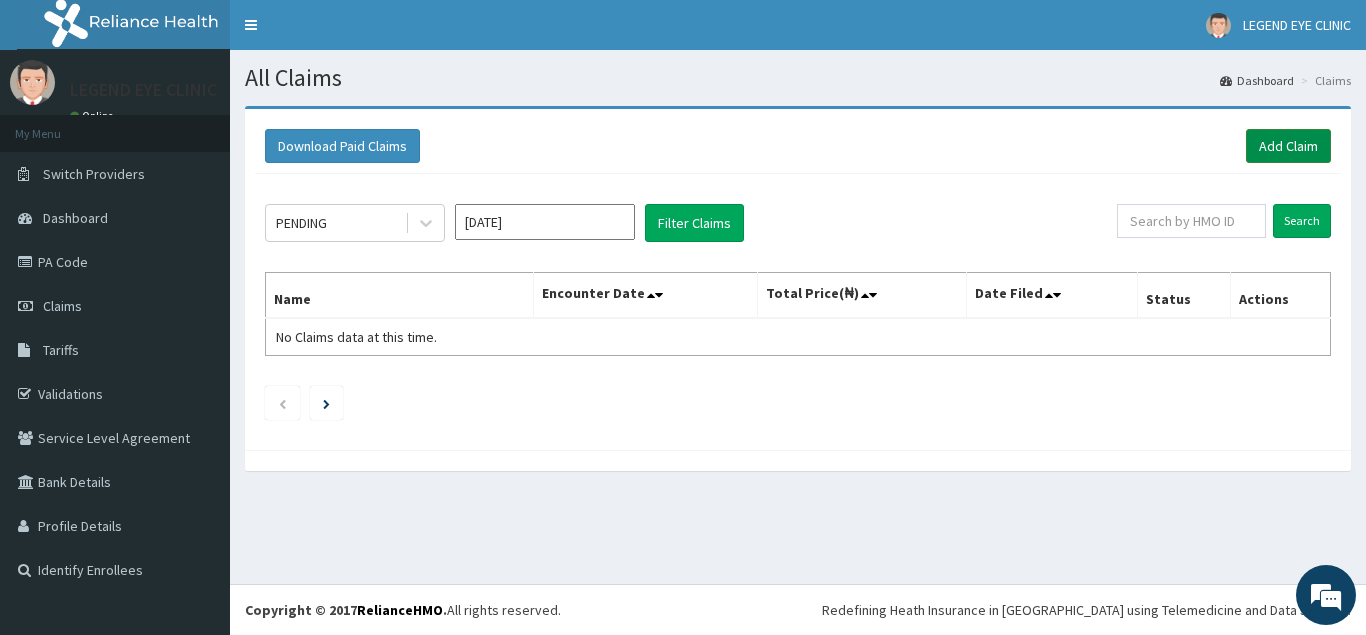 click on "Add Claim" at bounding box center [1288, 146] 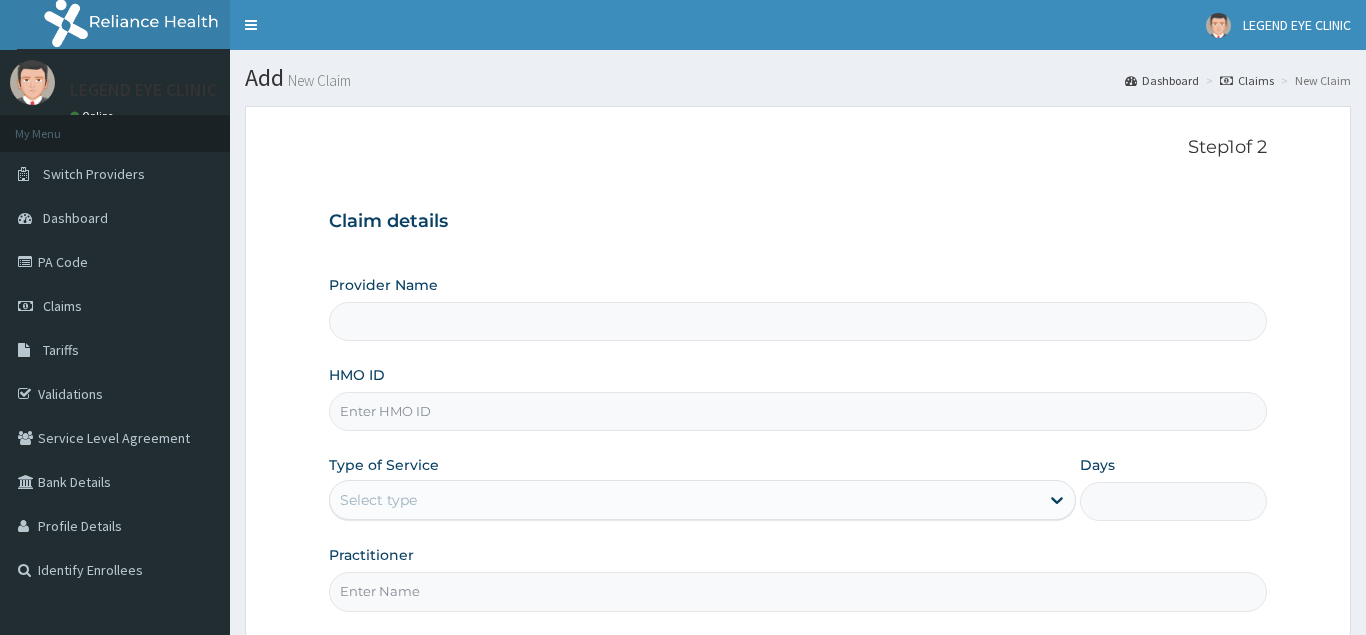 scroll, scrollTop: 0, scrollLeft: 0, axis: both 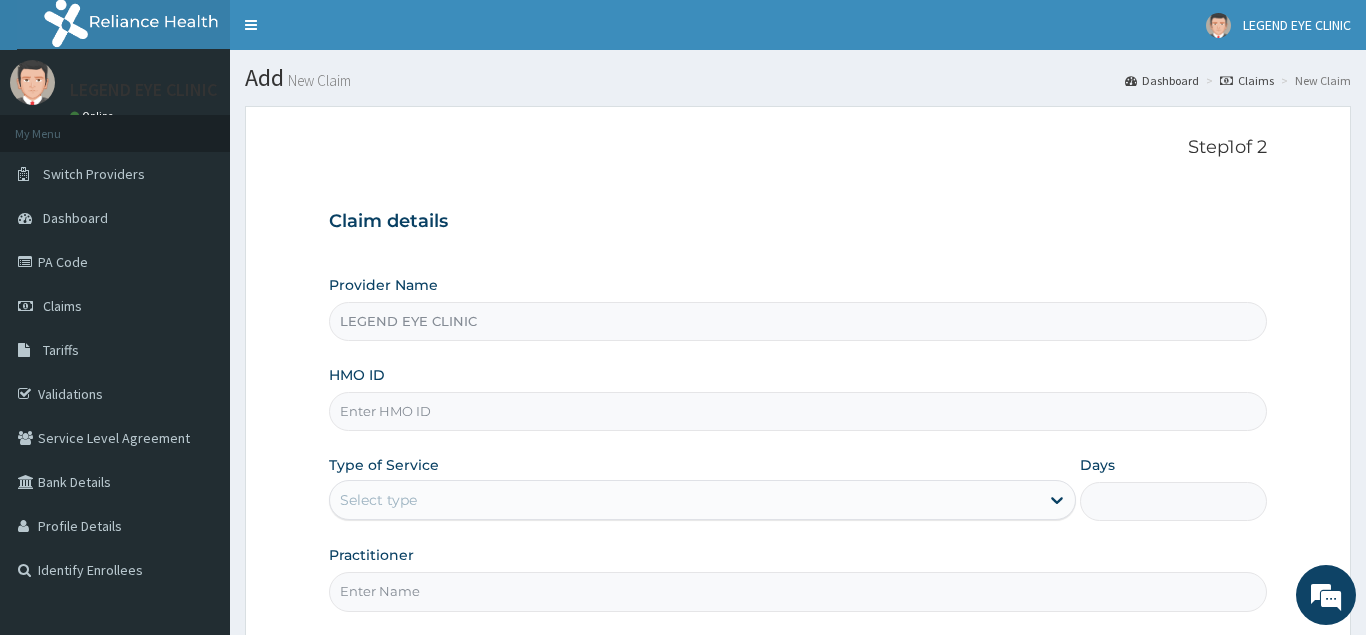 click on "HMO ID" at bounding box center (798, 411) 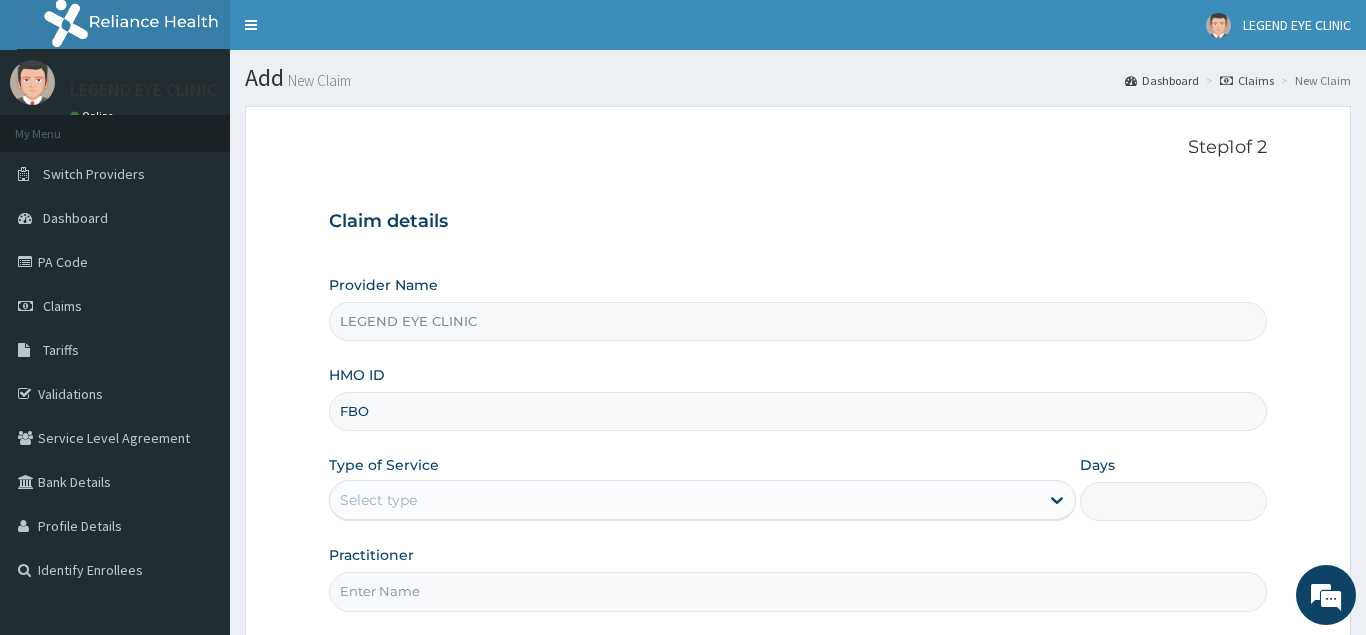 scroll, scrollTop: 0, scrollLeft: 0, axis: both 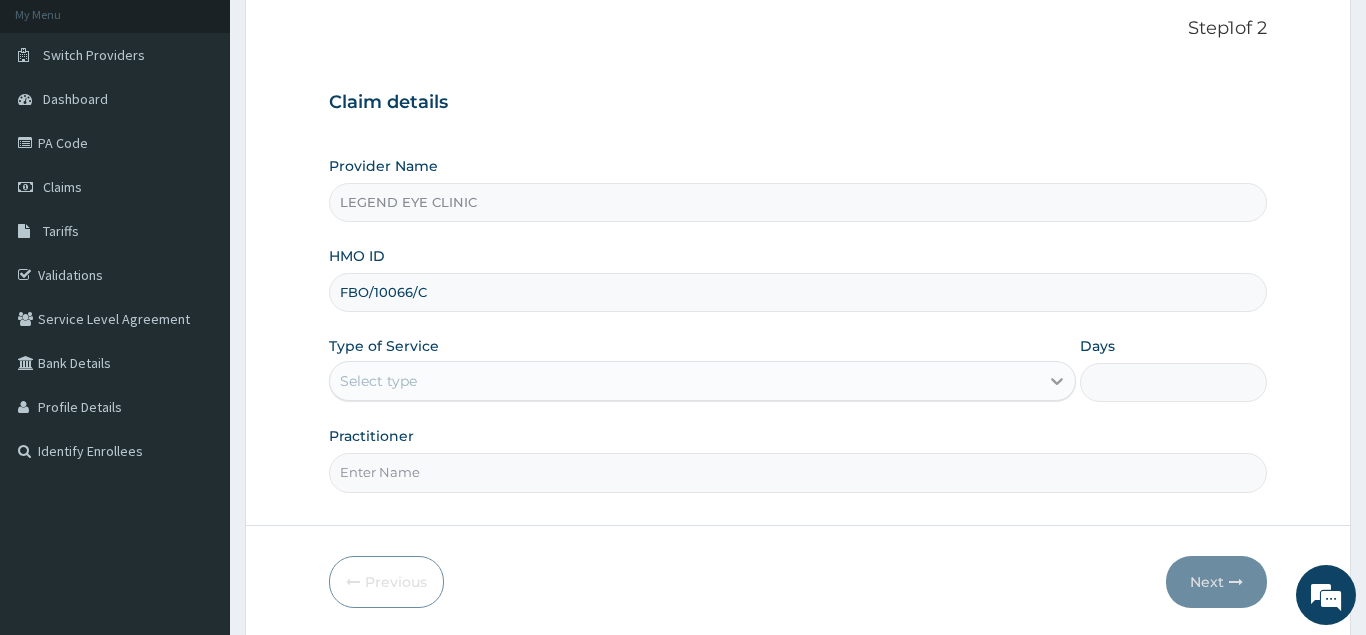 type on "FBO/10066/C" 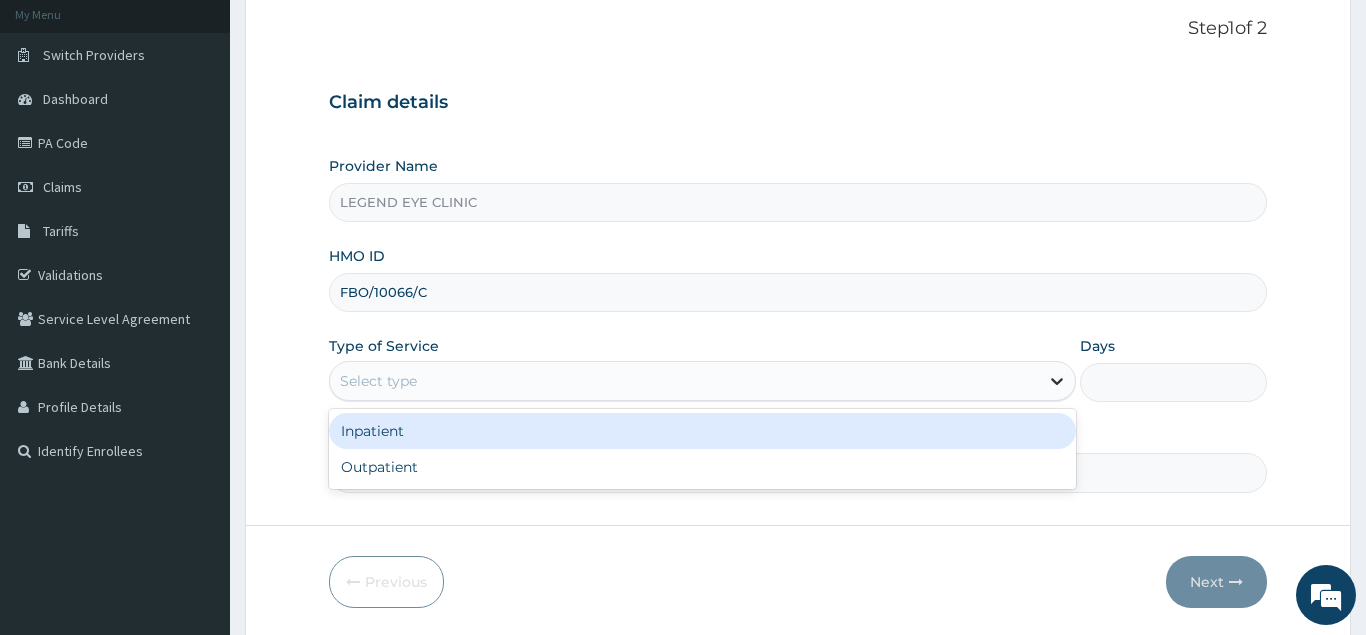click 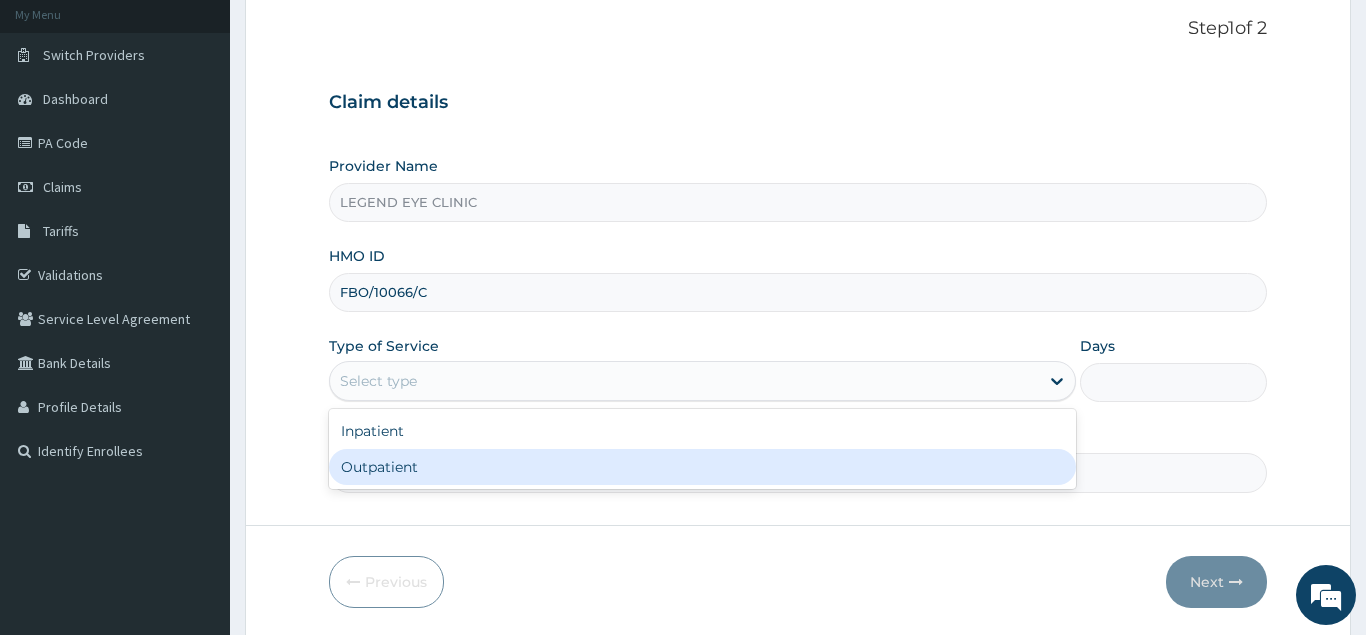 click on "Outpatient" at bounding box center [703, 467] 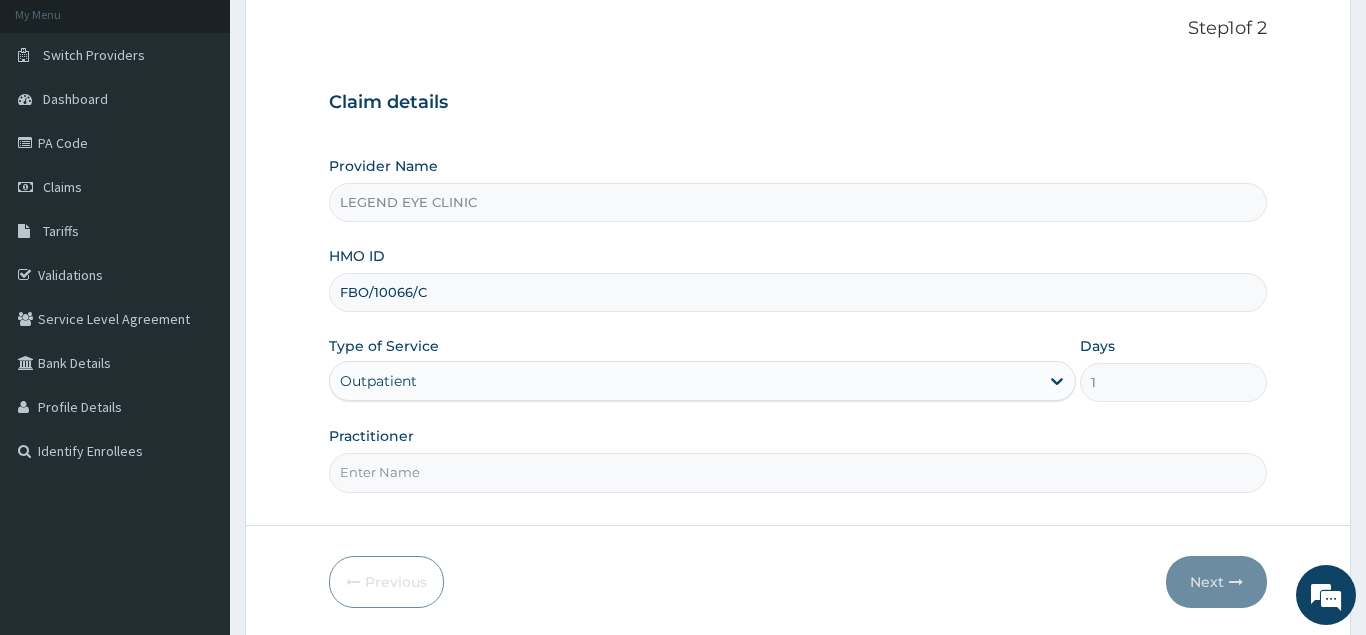 click on "Practitioner" at bounding box center (798, 472) 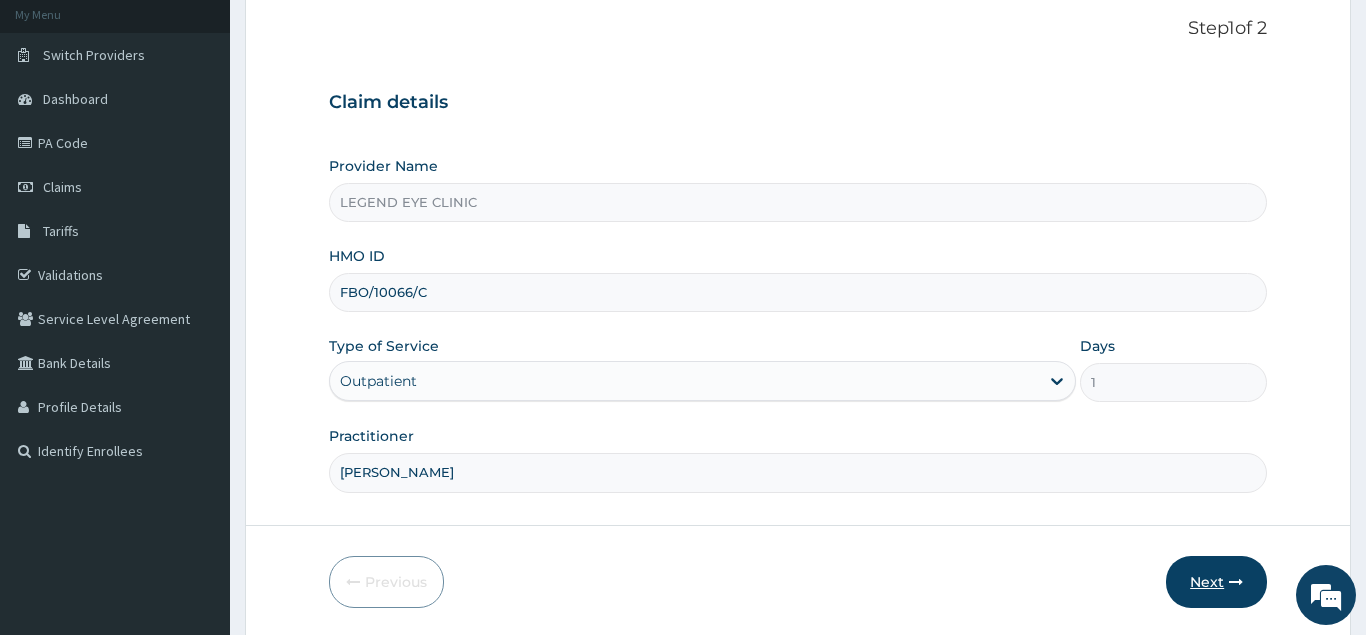 type on "AMADI EBERECHI" 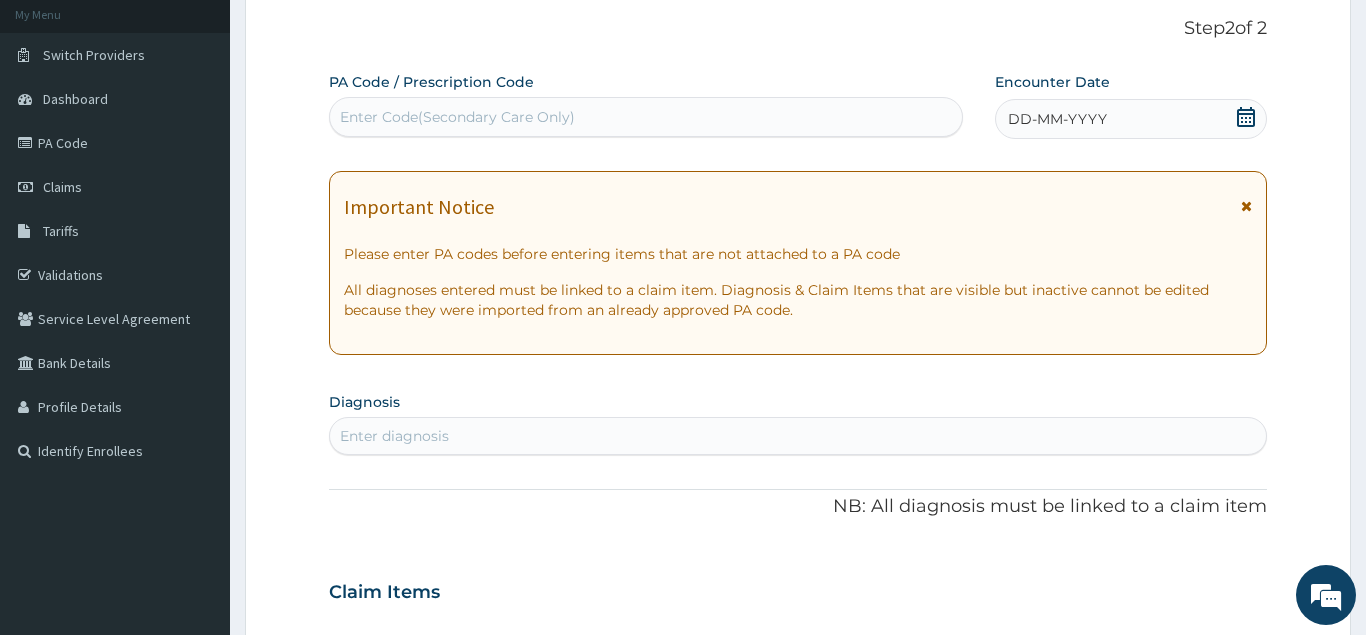 click on "Enter Code(Secondary Care Only)" at bounding box center [646, 117] 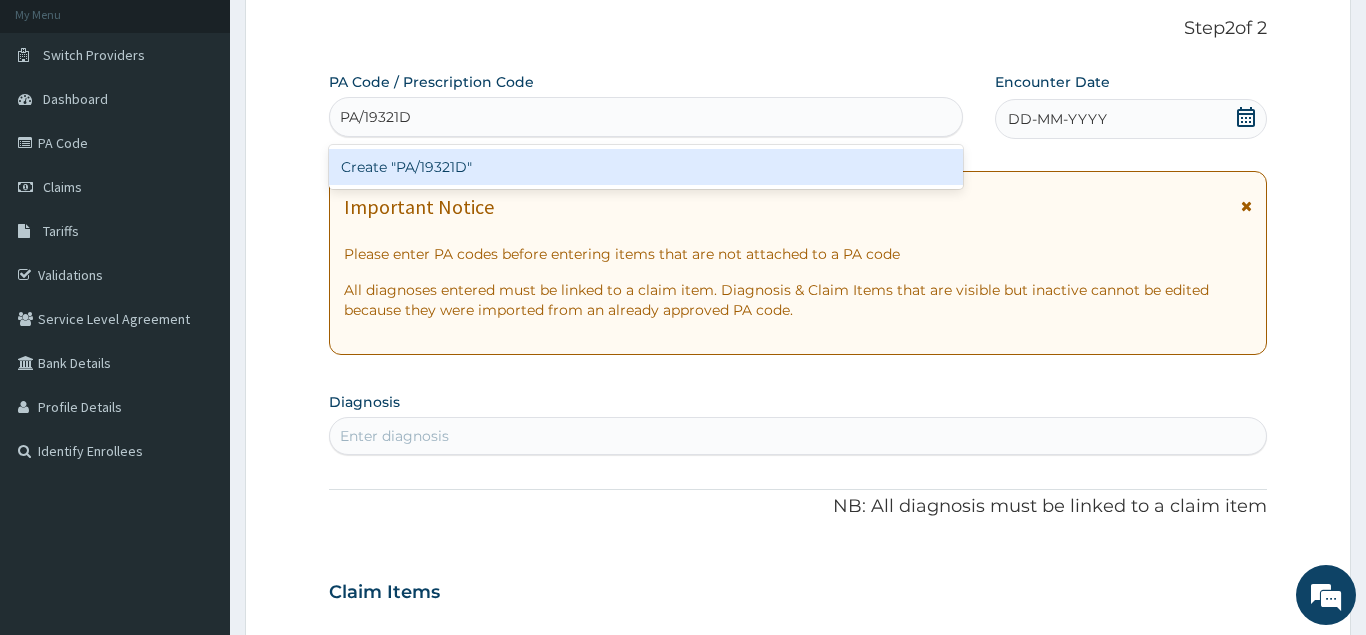 type on "PA/19321D" 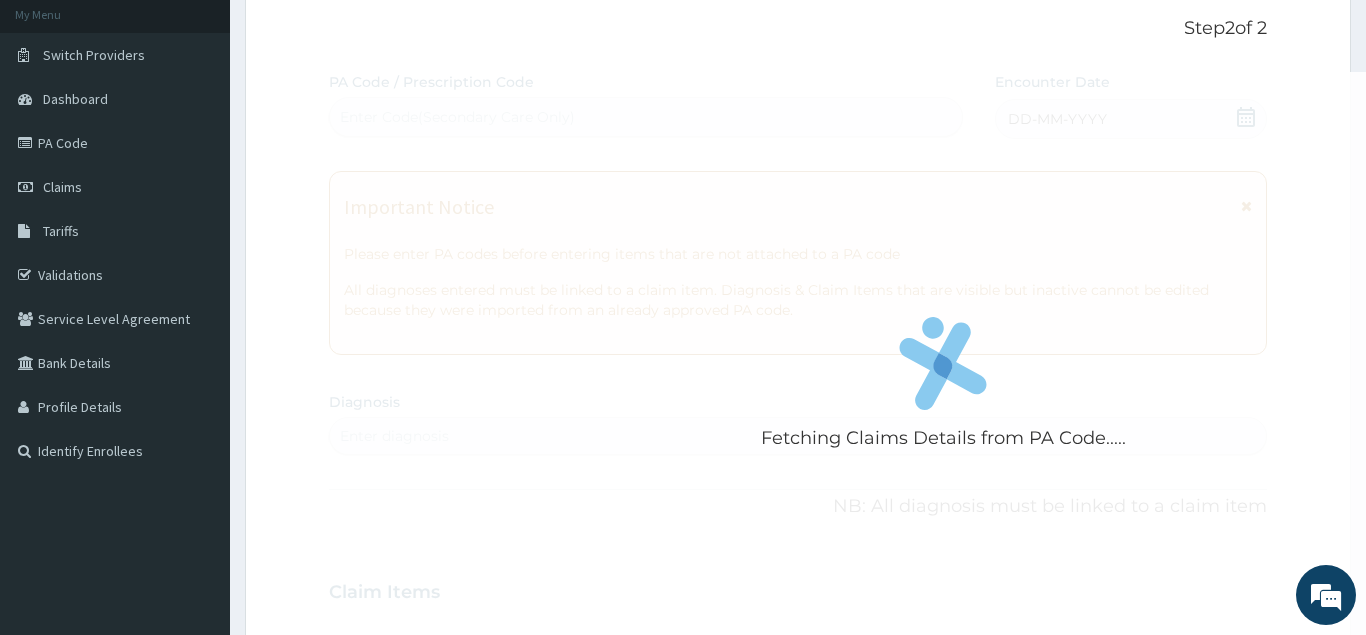 click on "Fetching Claims Details from PA Code..... PA Code / Prescription Code Enter Code(Secondary Care Only) Encounter Date DD-MM-YYYY Important Notice Please enter PA codes before entering items that are not attached to a PA code   All diagnoses entered must be linked to a claim item. Diagnosis & Claim Items that are visible but inactive cannot be edited because they were imported from an already approved PA code. Diagnosis Enter diagnosis NB: All diagnosis must be linked to a claim item Claim Items No claim item Types Select Type Item Select Item Pair Diagnosis Select Diagnosis Unit Price 0 Add Comment" at bounding box center (798, 589) 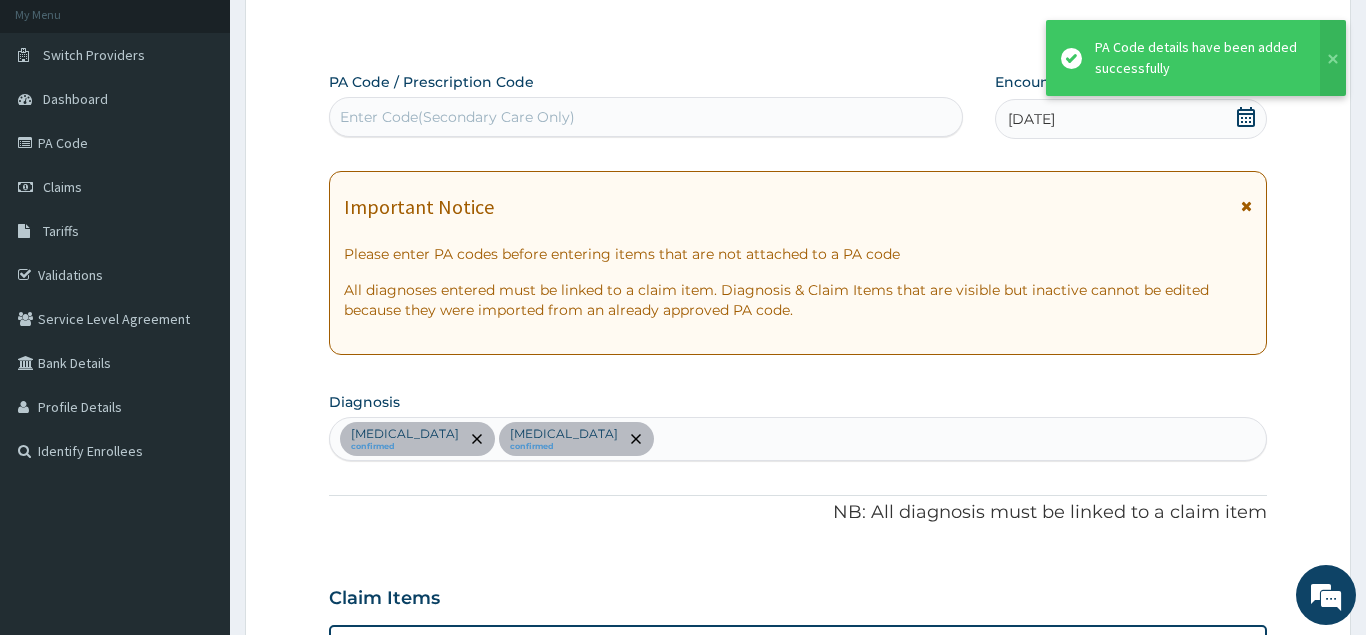 scroll, scrollTop: 998, scrollLeft: 0, axis: vertical 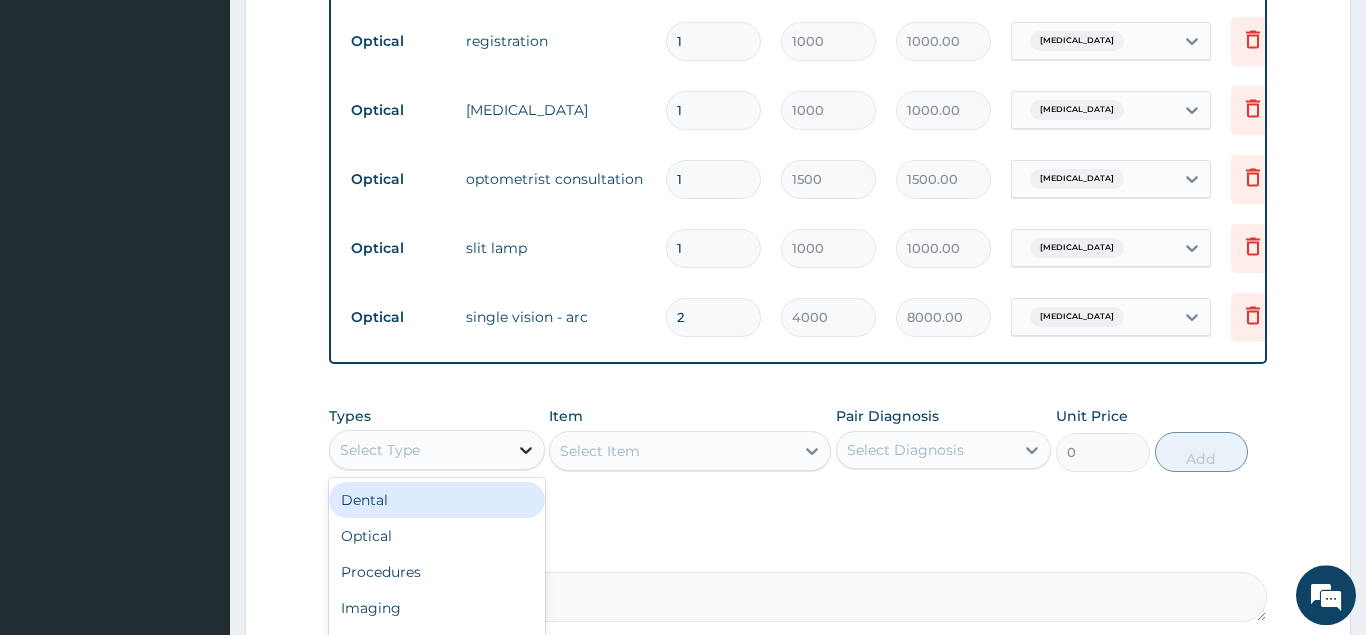 click 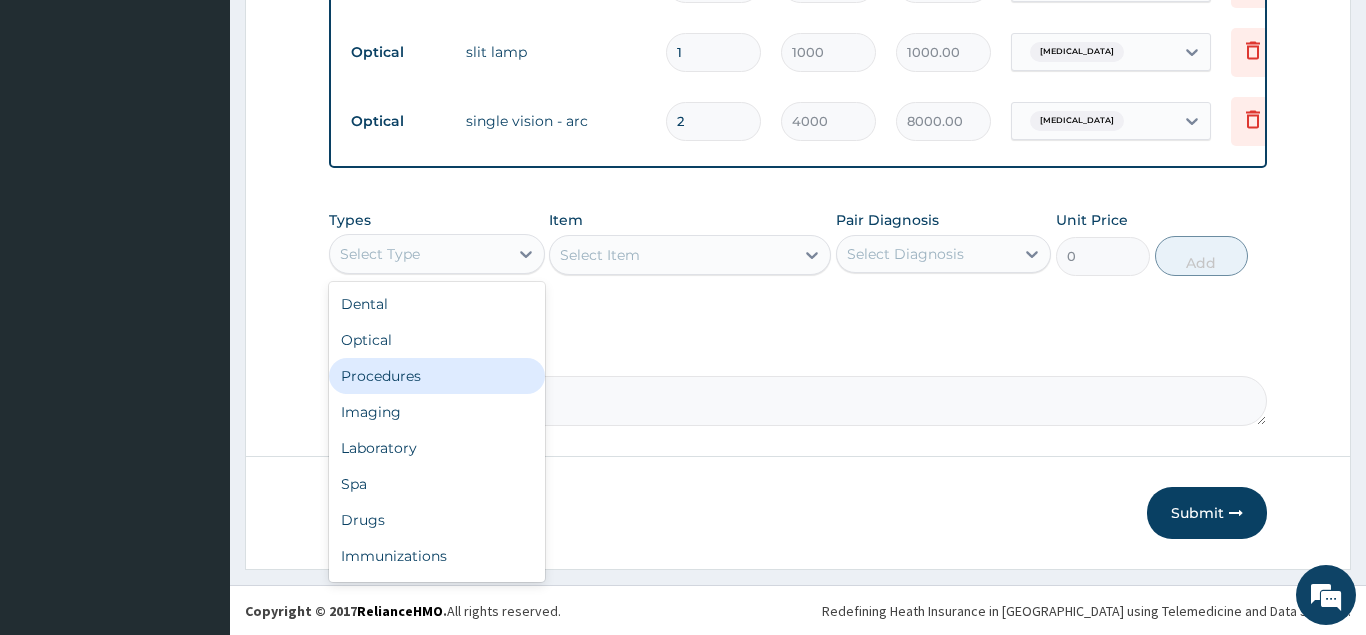 scroll, scrollTop: 1195, scrollLeft: 0, axis: vertical 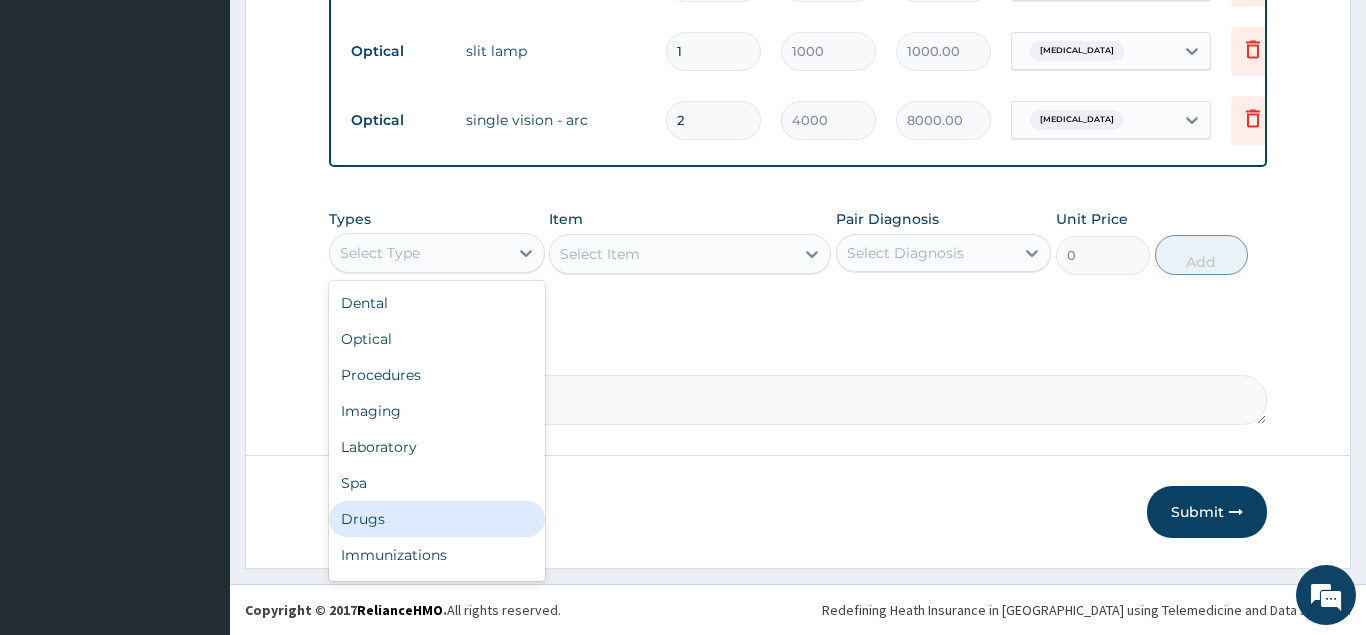 click on "Drugs" at bounding box center (437, 519) 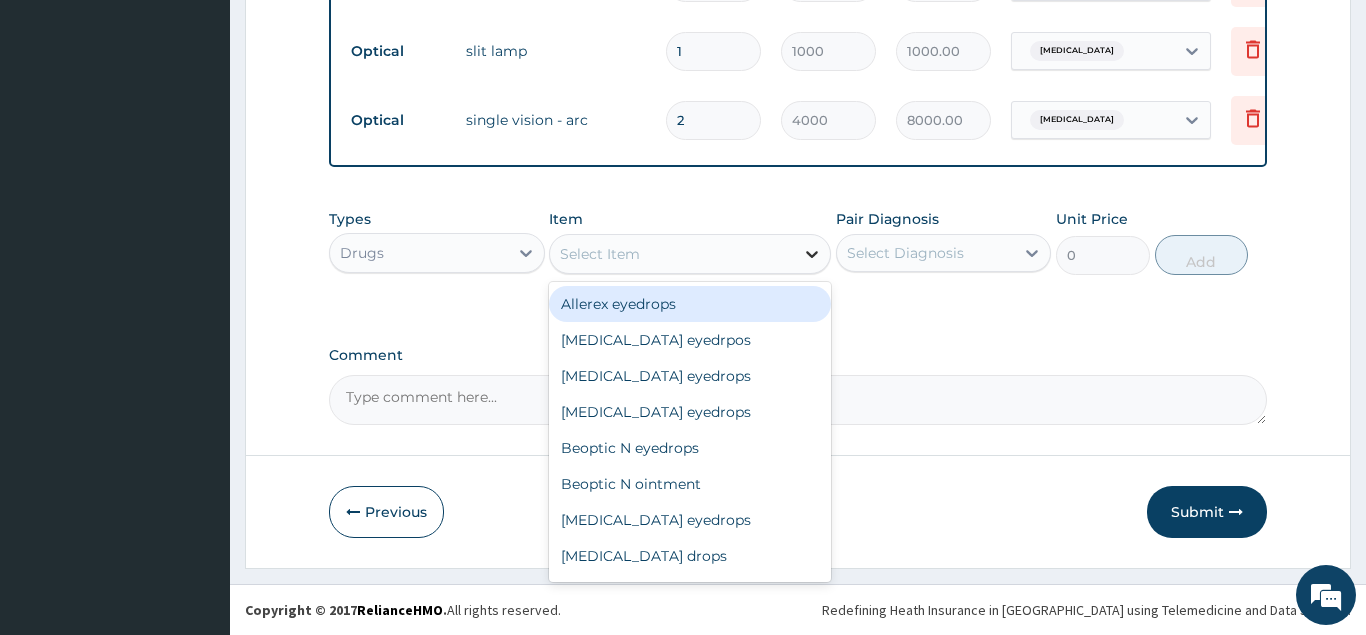 click 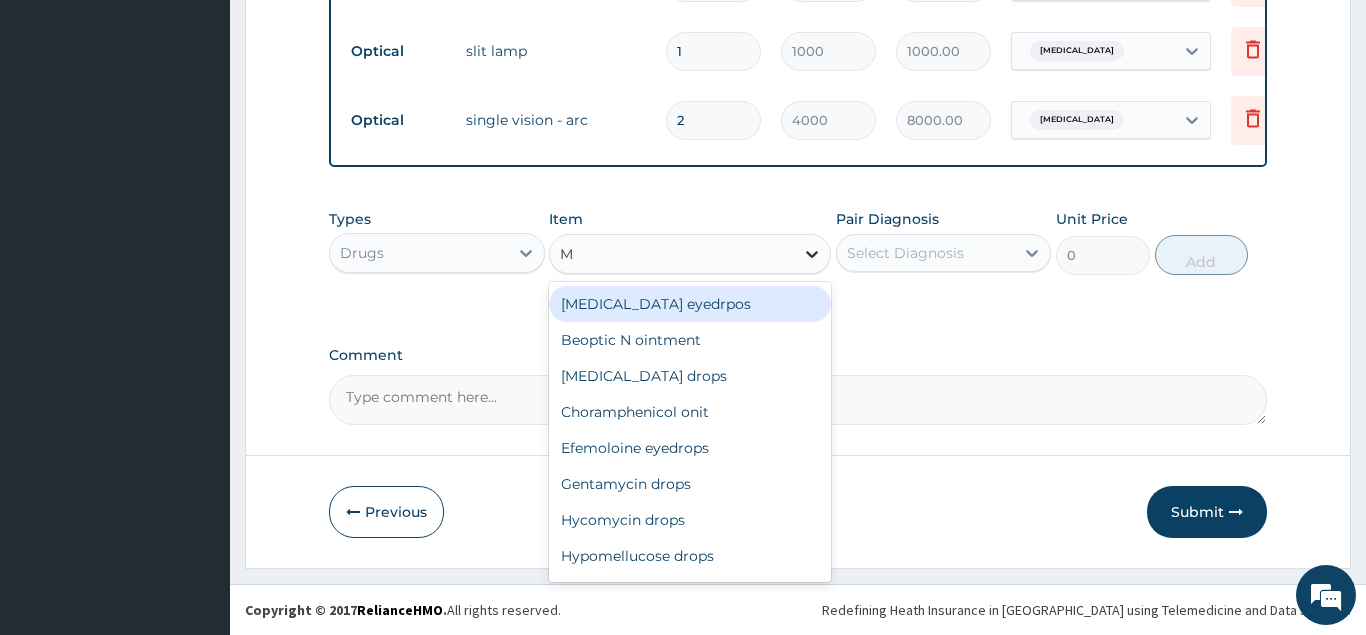 type on "MA" 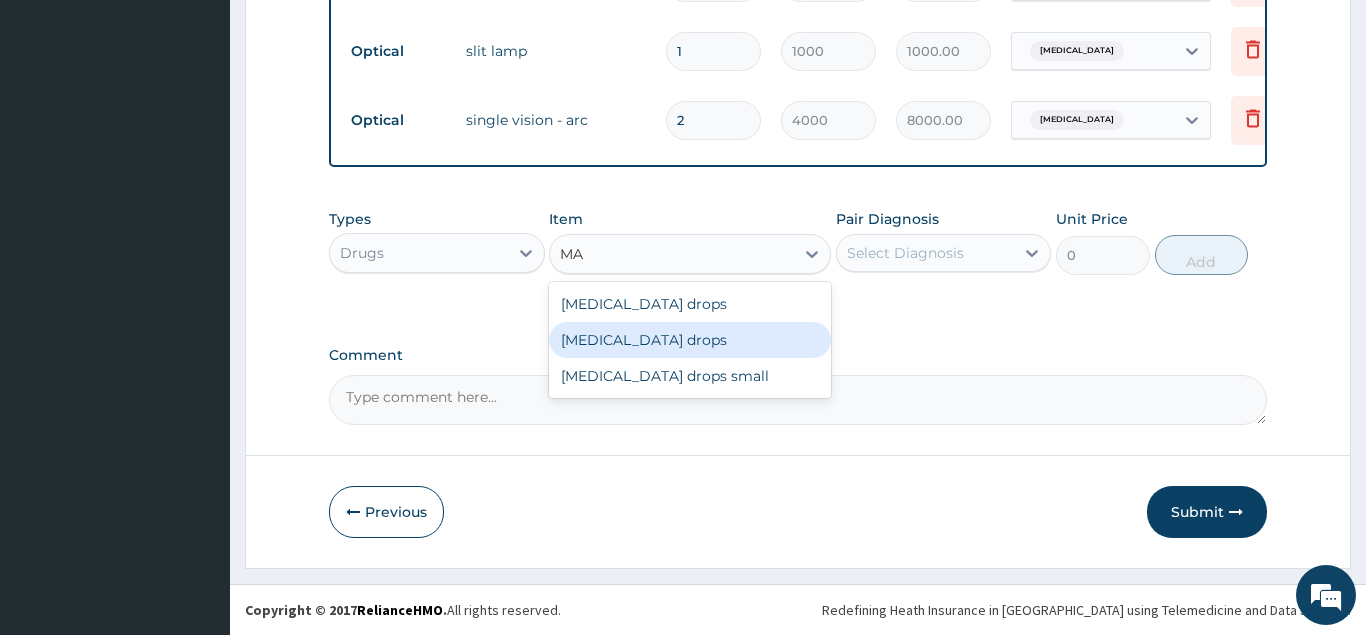 click on "Maxitrol drops" at bounding box center [690, 340] 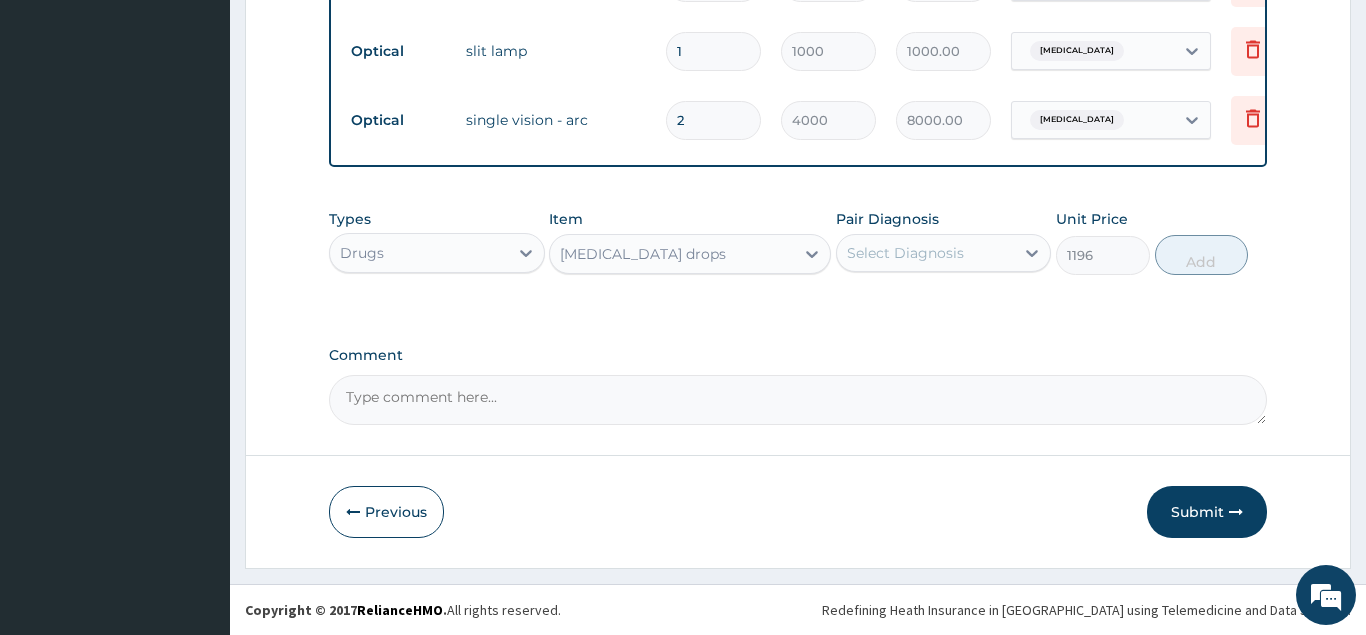 type 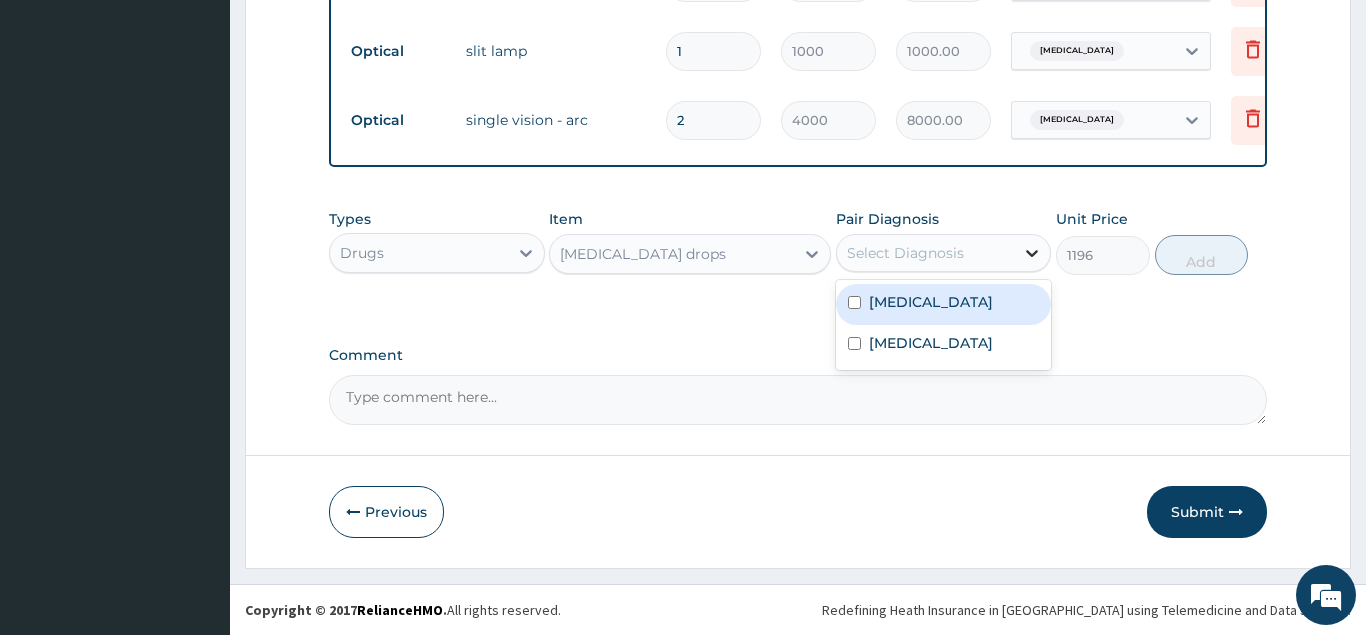 click 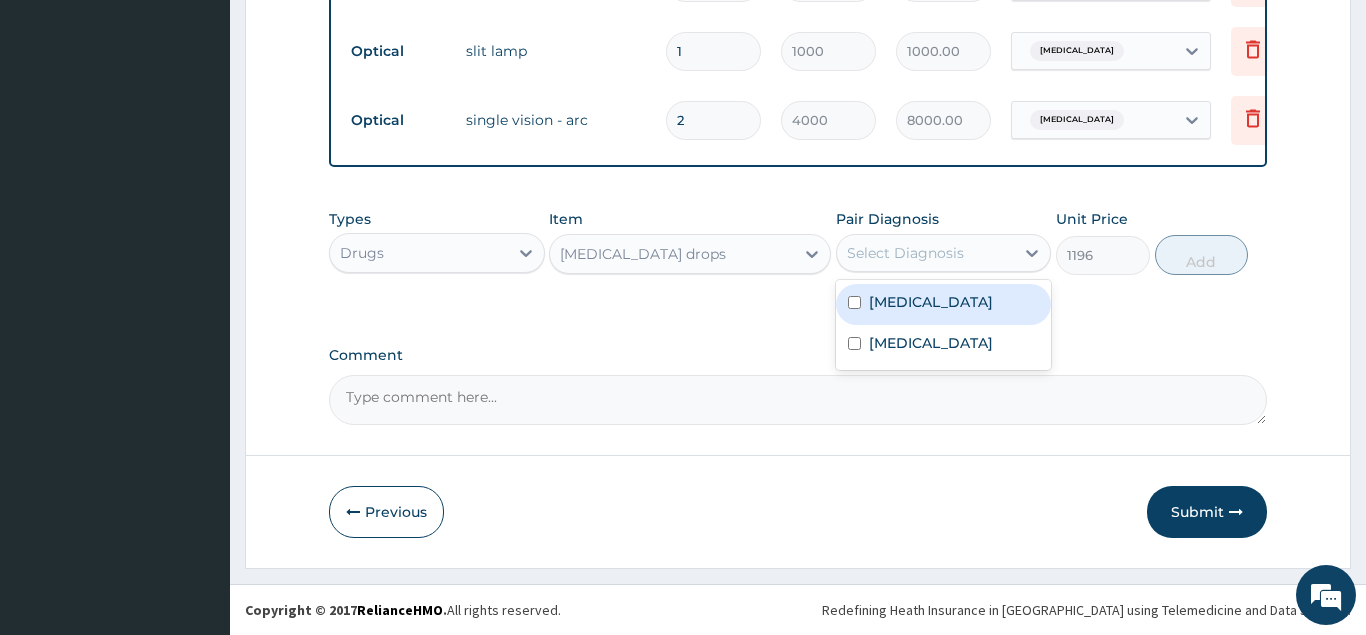 click on "Allergic conjunctivitis" at bounding box center (931, 302) 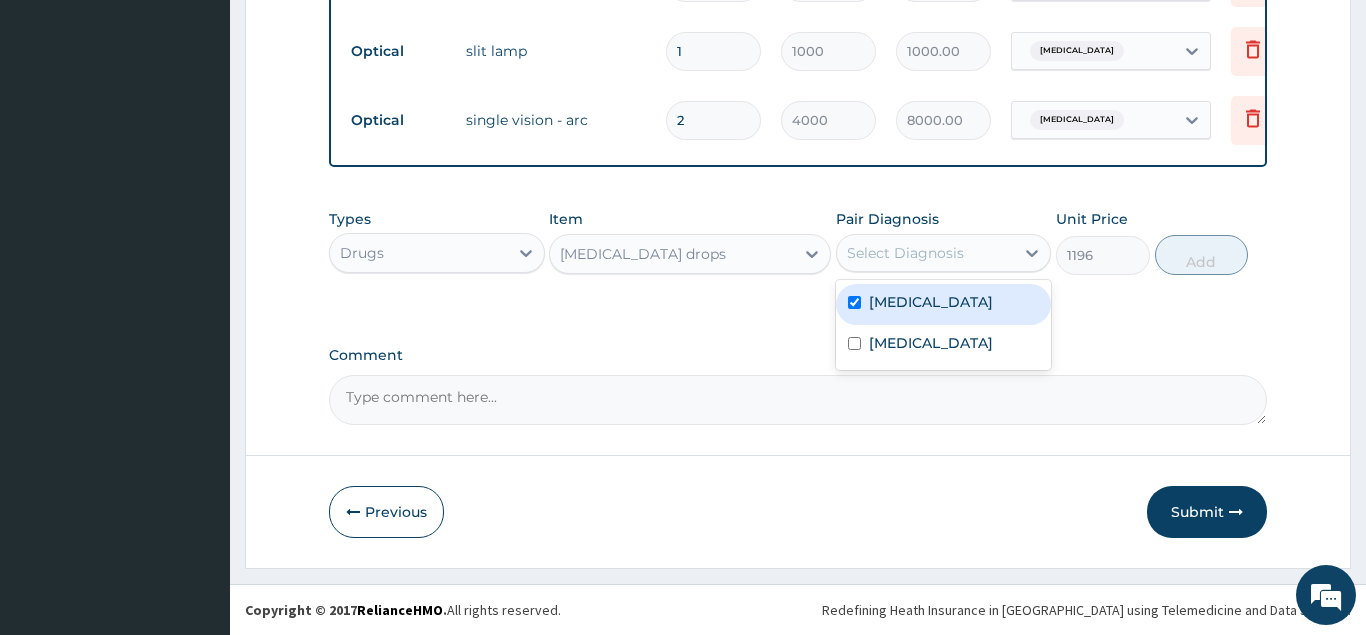 checkbox on "true" 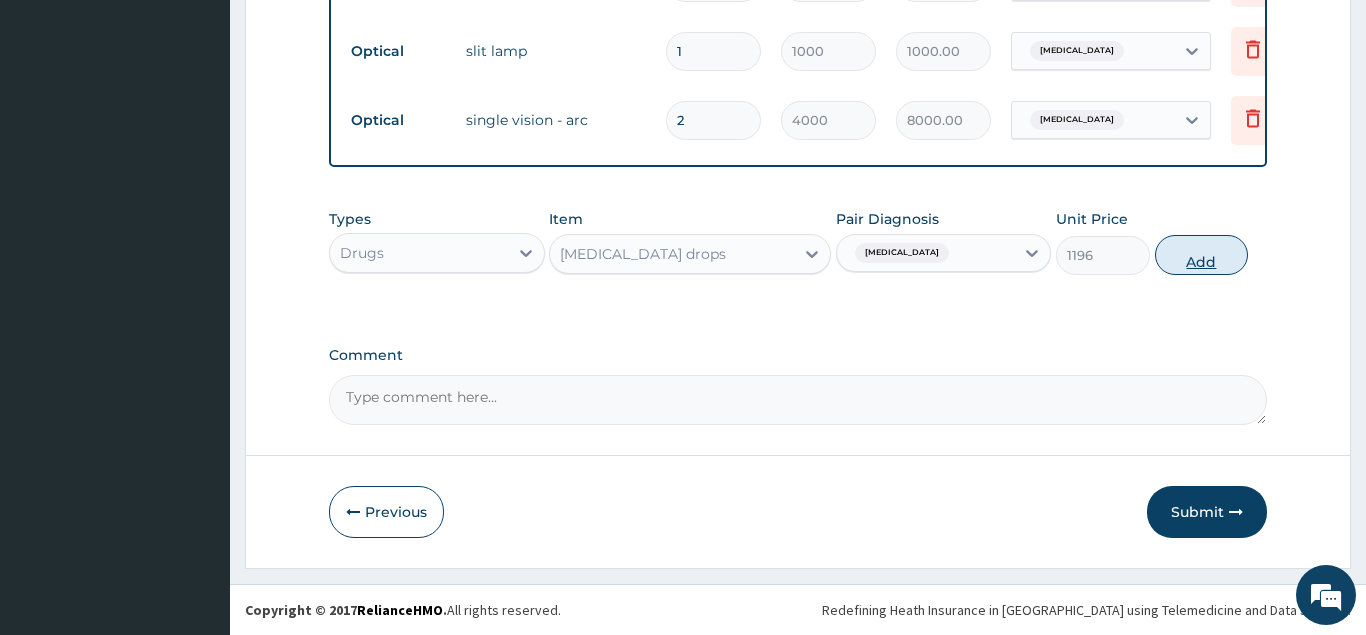 click on "Add" at bounding box center (1202, 255) 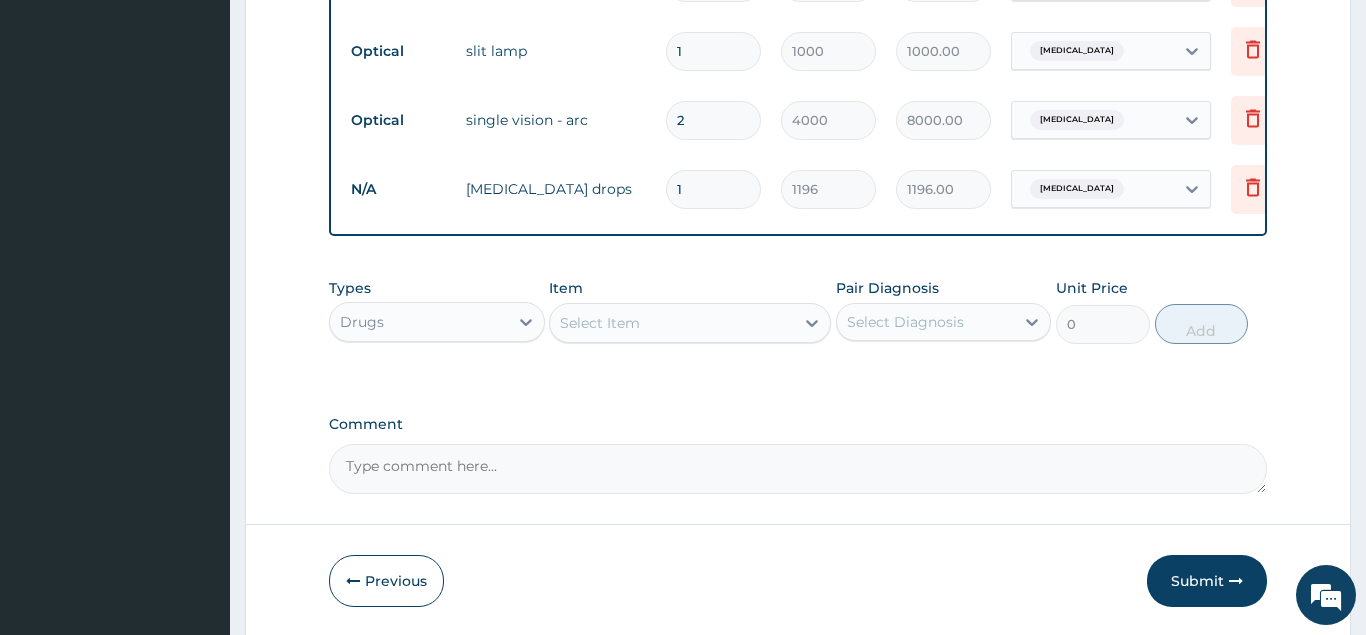 click on "Comment" at bounding box center (798, 469) 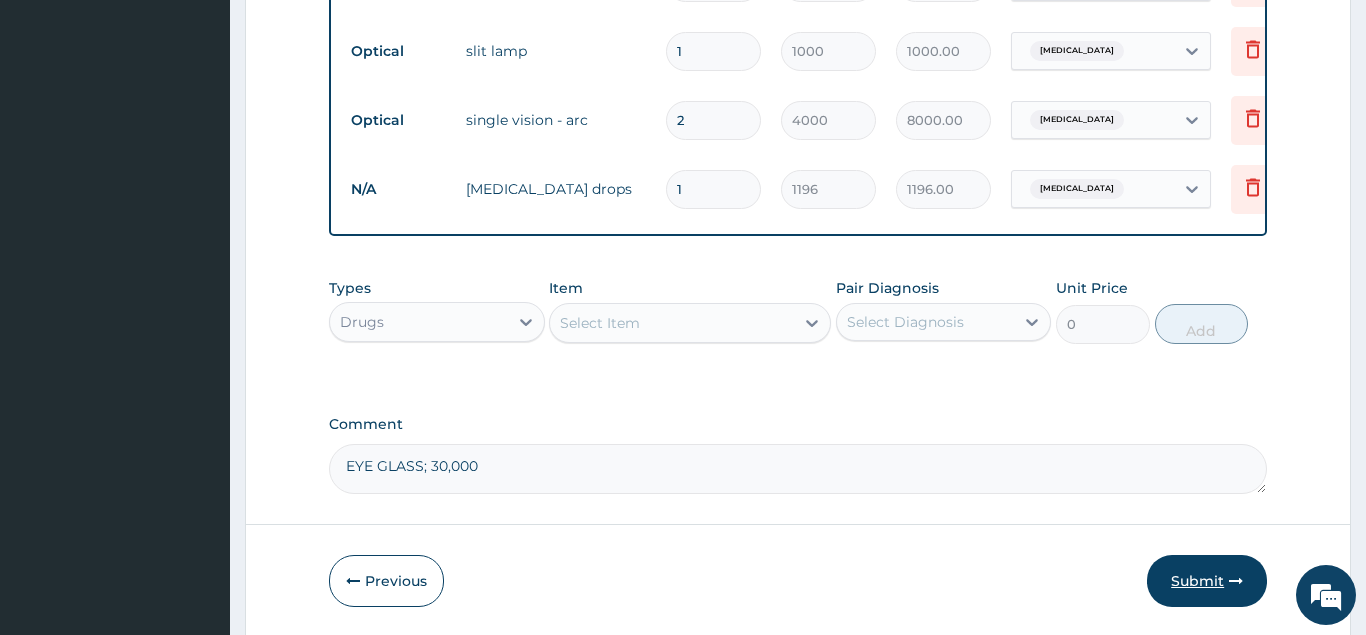 type on "EYE GLASS; 30,000" 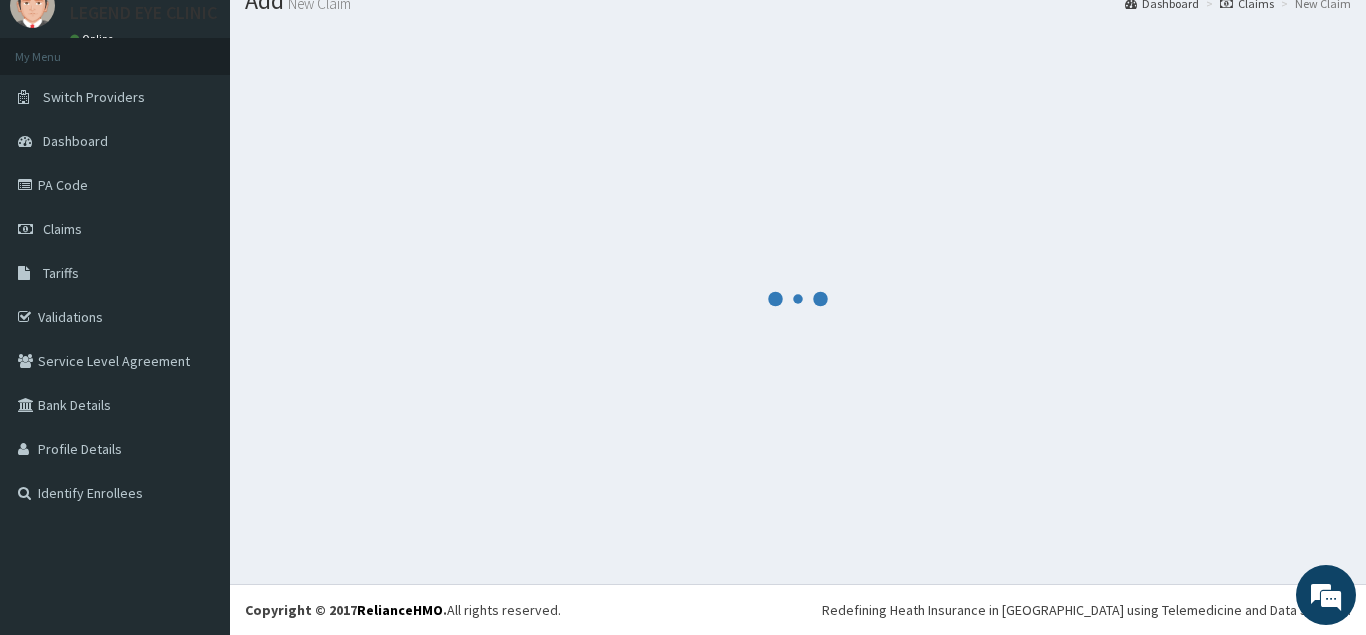 scroll, scrollTop: 77, scrollLeft: 0, axis: vertical 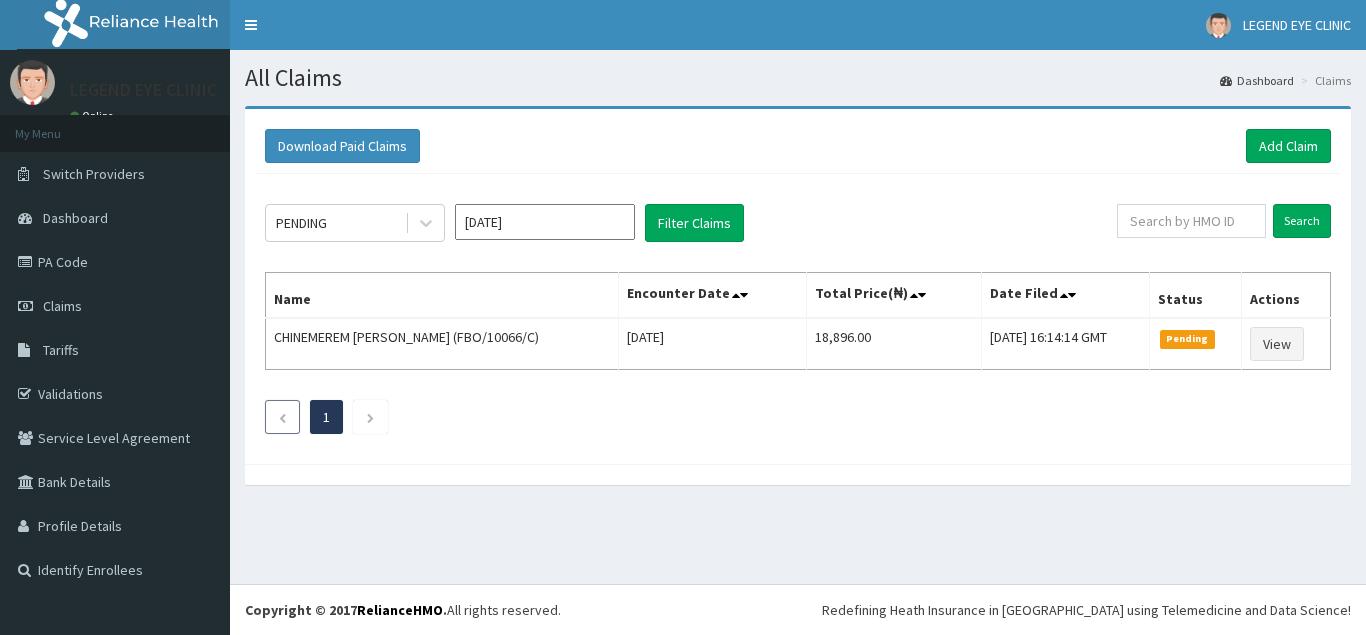 click at bounding box center (282, 418) 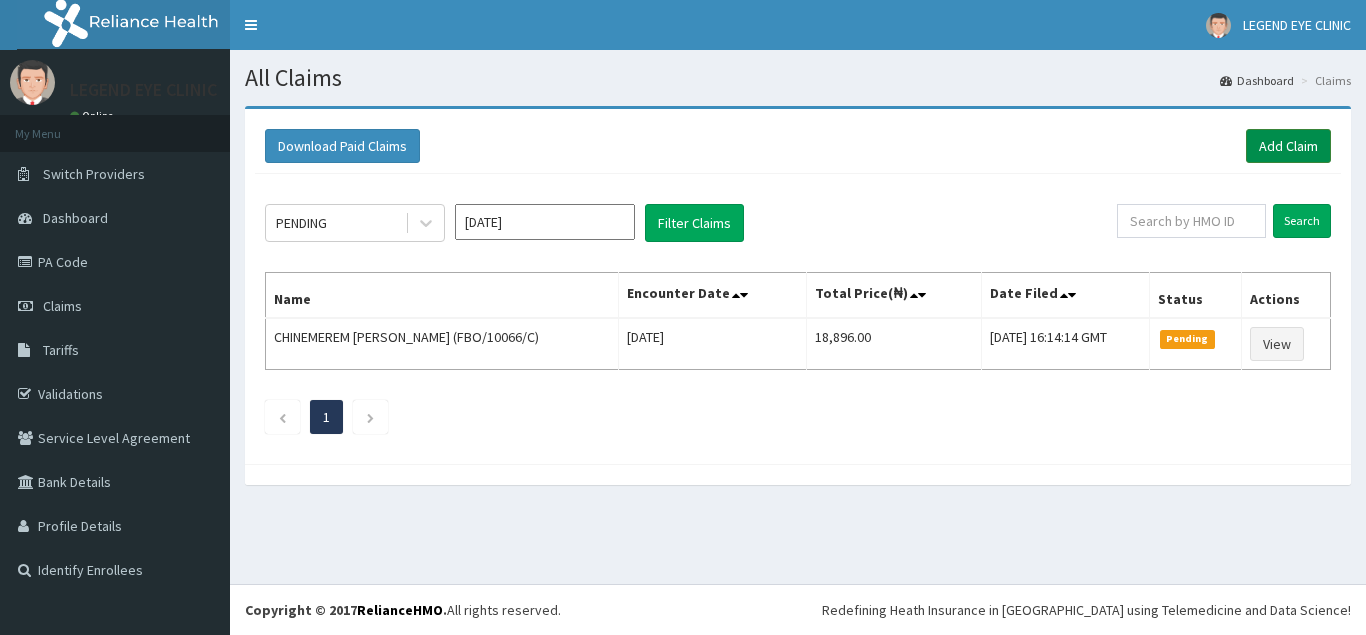 click on "Add Claim" at bounding box center [1288, 146] 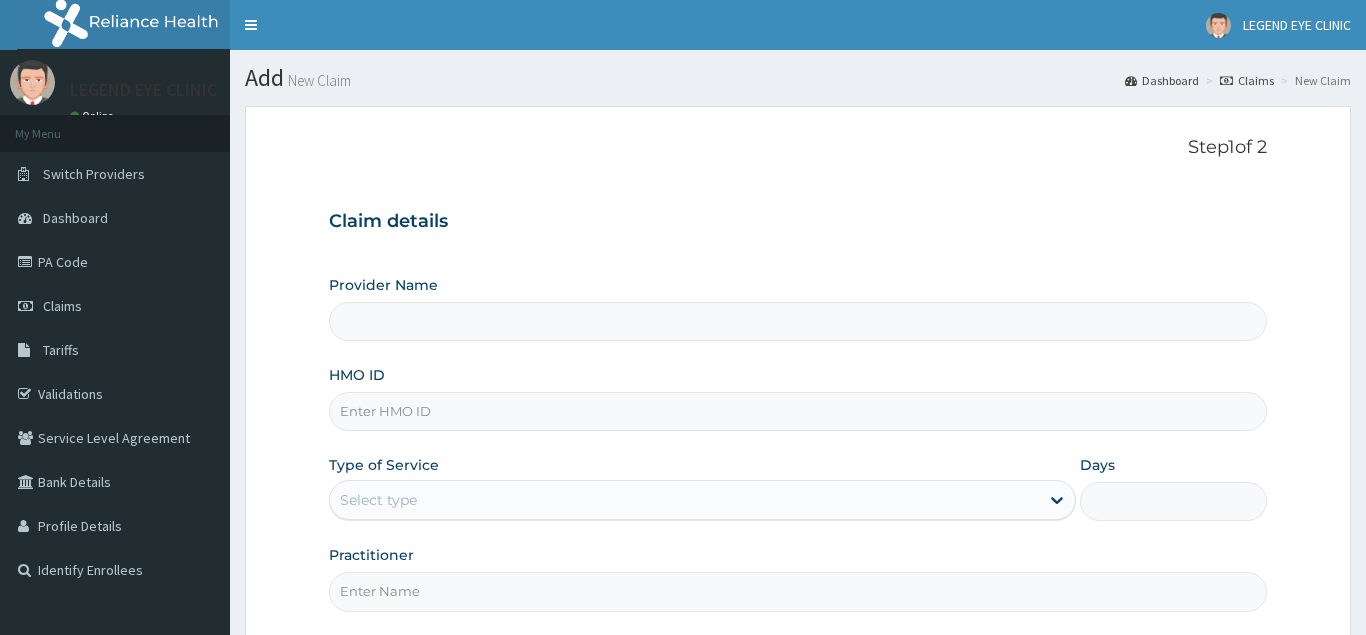 scroll, scrollTop: 0, scrollLeft: 0, axis: both 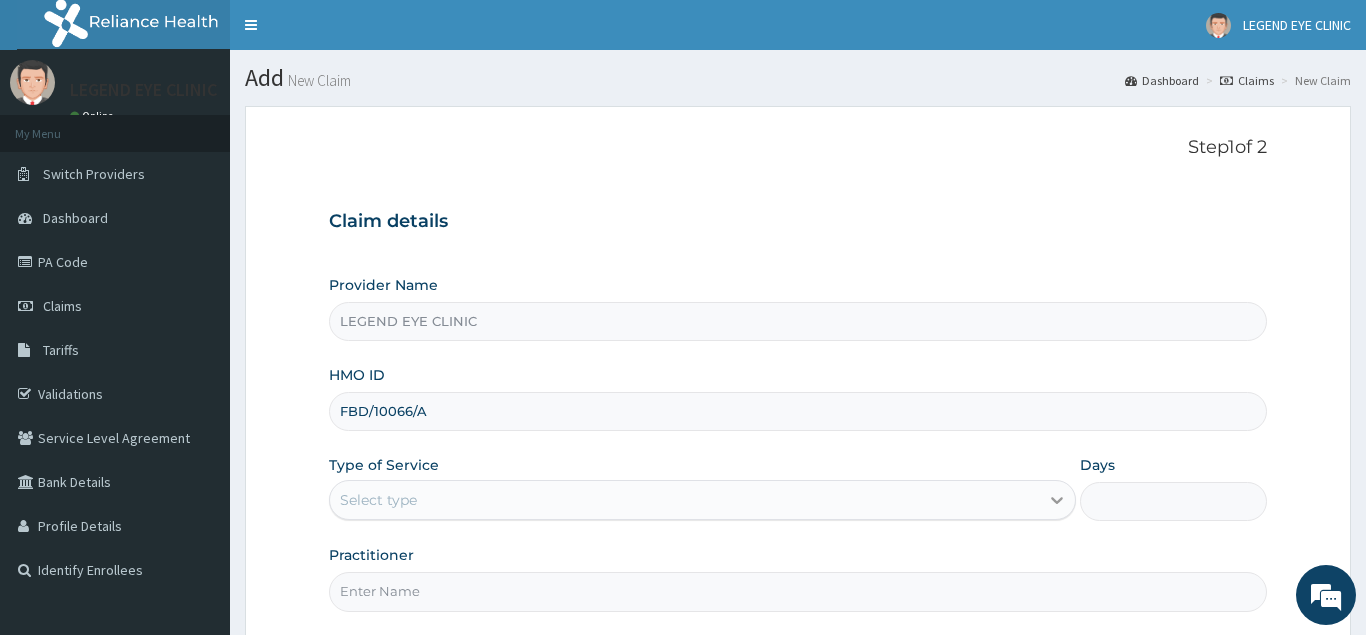 type on "FBD/10066/A" 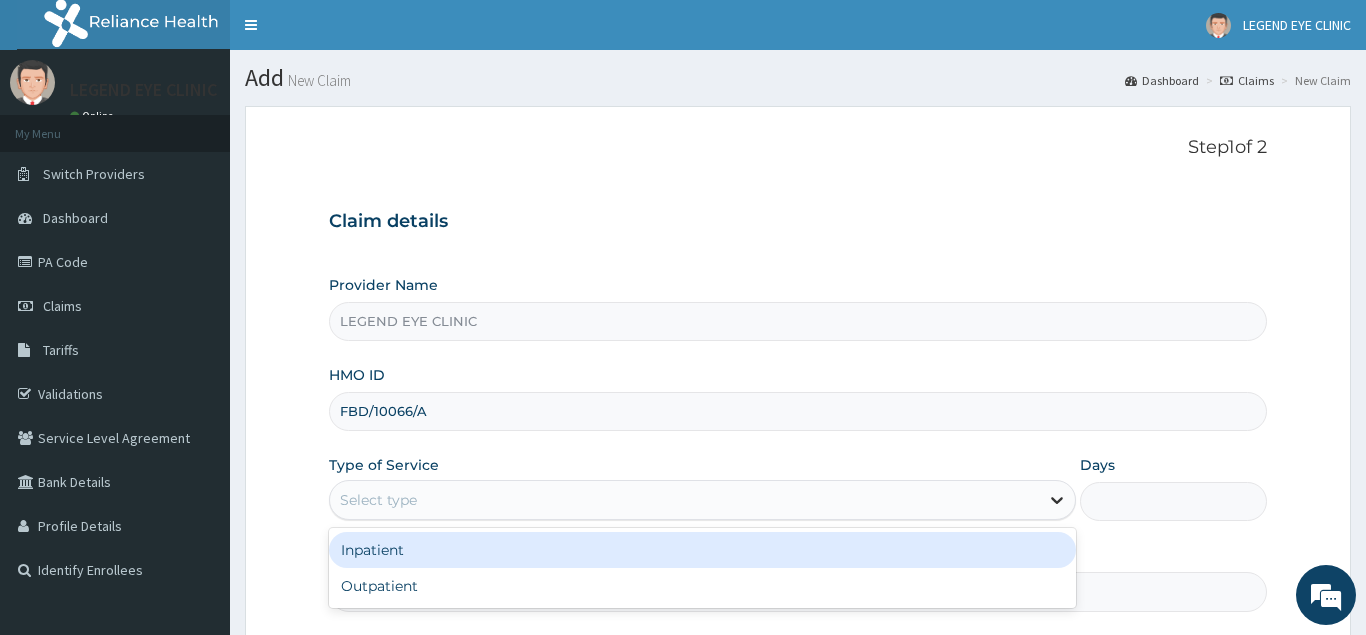 click 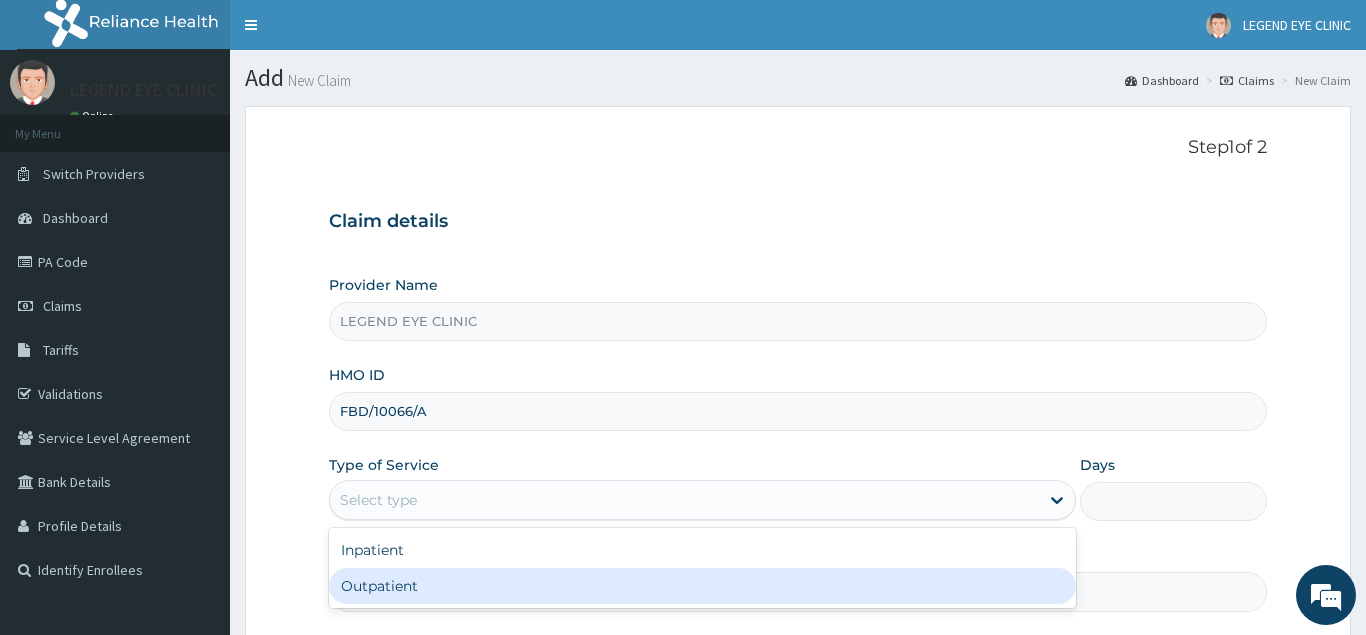click on "Outpatient" at bounding box center (703, 586) 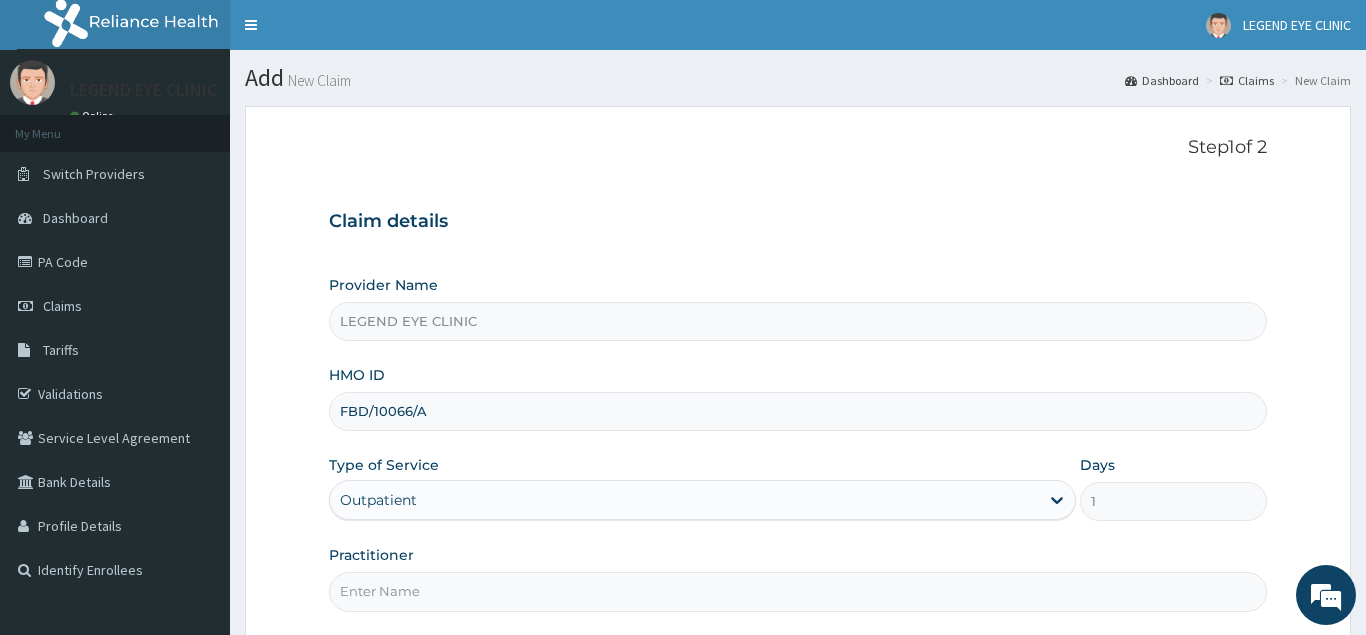click on "Practitioner" at bounding box center (798, 591) 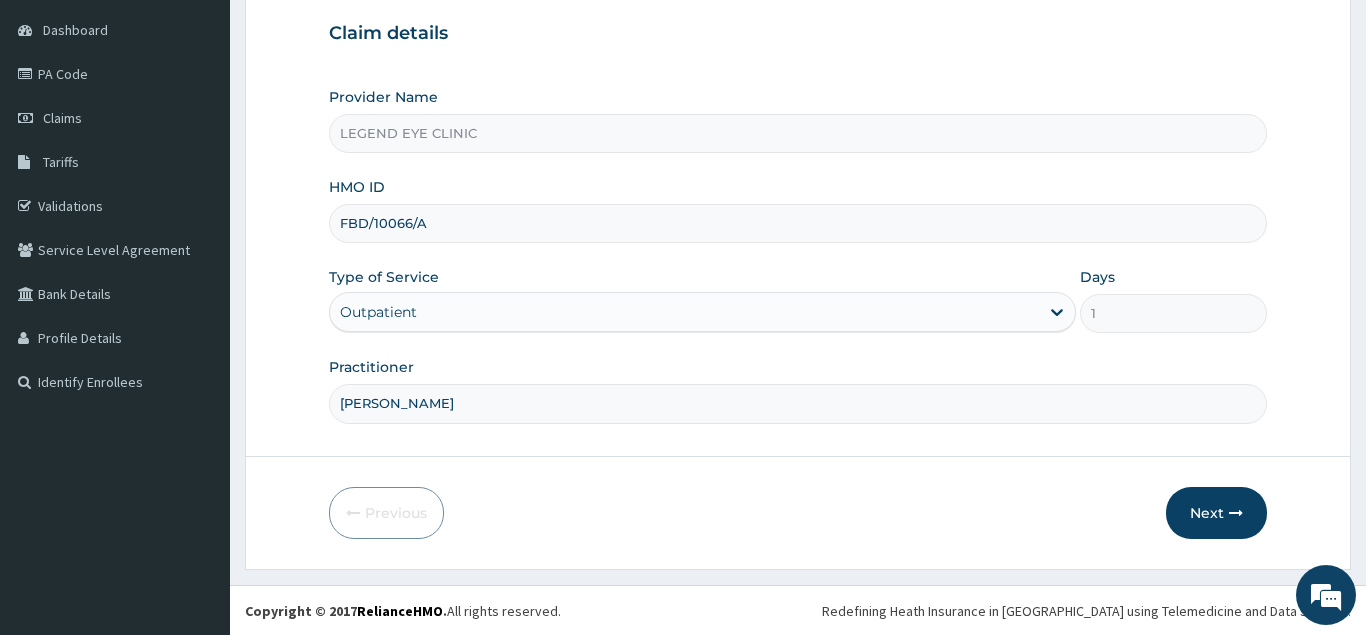scroll, scrollTop: 189, scrollLeft: 0, axis: vertical 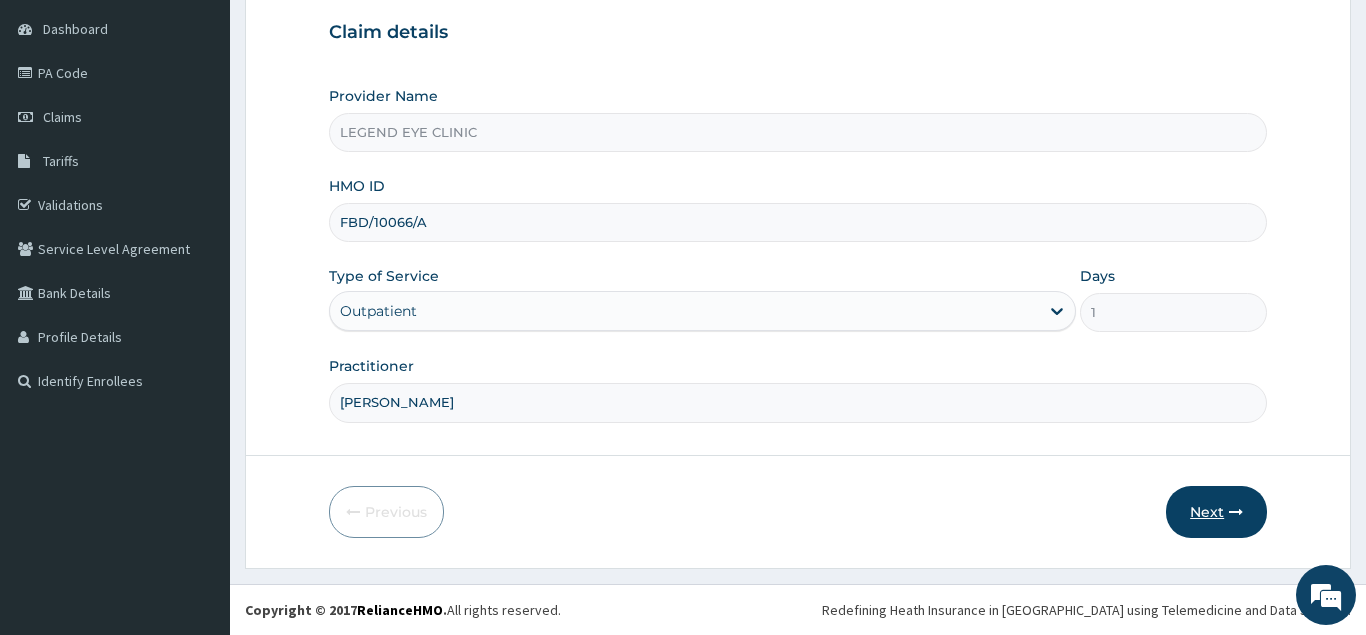 type on "AMADI EBERECHI" 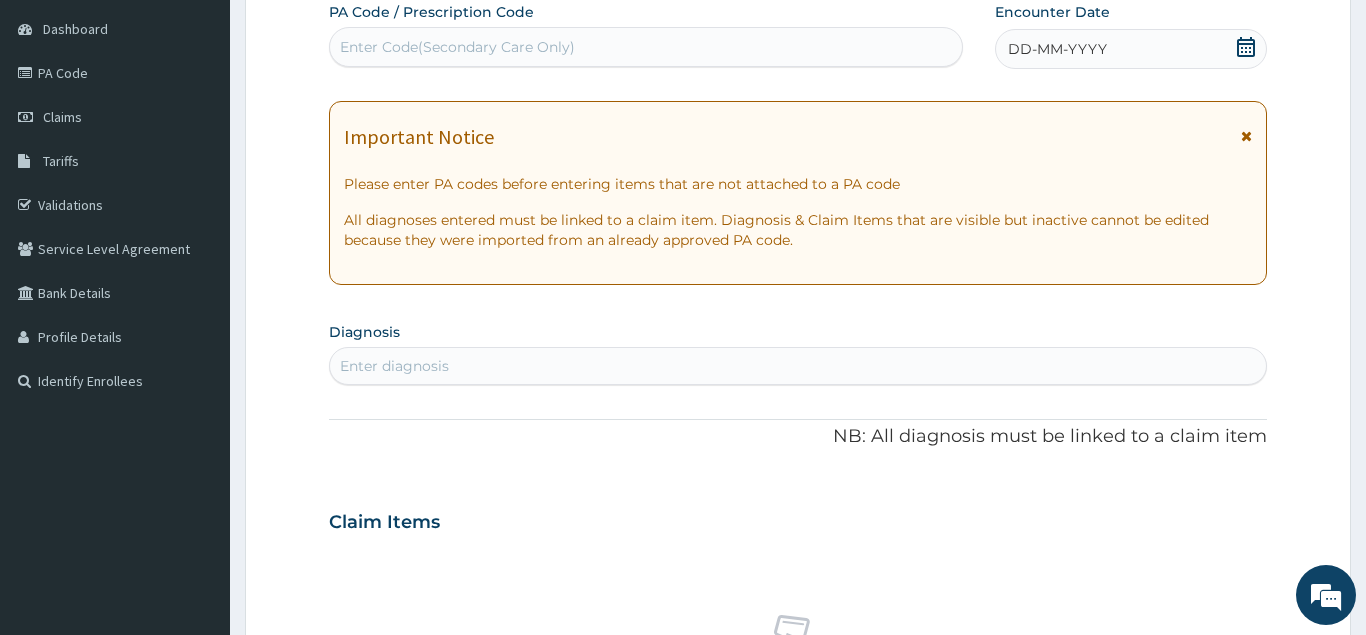 click on "Enter Code(Secondary Care Only)" at bounding box center [646, 47] 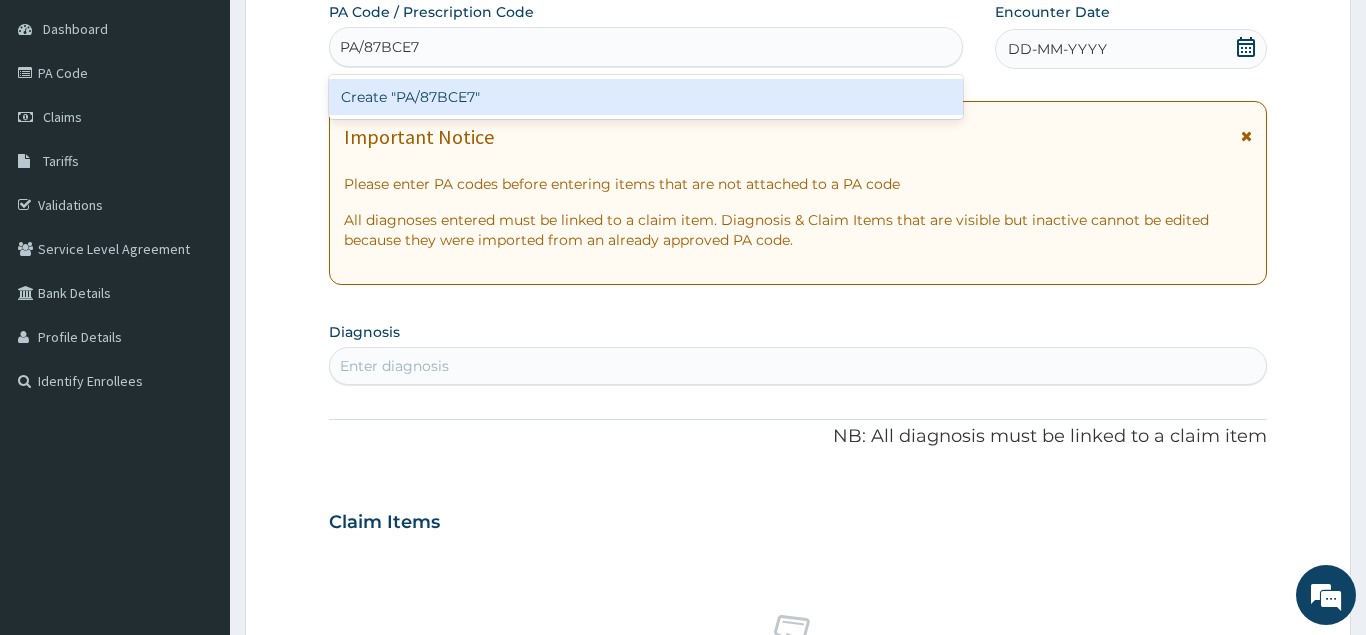 type on "PA/87BCE7" 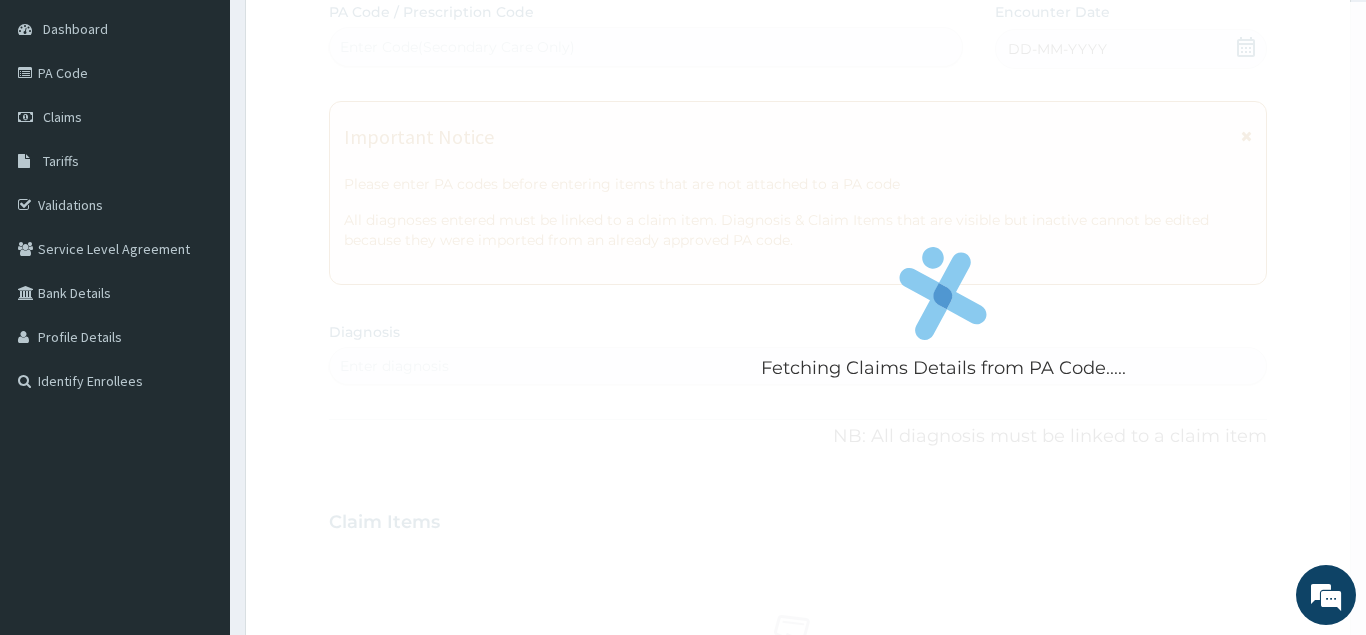 click on "Fetching Claims Details from PA Code..... PA Code / Prescription Code Enter Code(Secondary Care Only) Encounter Date DD-MM-YYYY Important Notice Please enter PA codes before entering items that are not attached to a PA code   All diagnoses entered must be linked to a claim item. Diagnosis & Claim Items that are visible but inactive cannot be edited because they were imported from an already approved PA code. Diagnosis Enter diagnosis NB: All diagnosis must be linked to a claim item Claim Items No claim item Types Select Type Item Select Item Pair Diagnosis Select Diagnosis Unit Price 0 Add Comment" at bounding box center [798, 519] 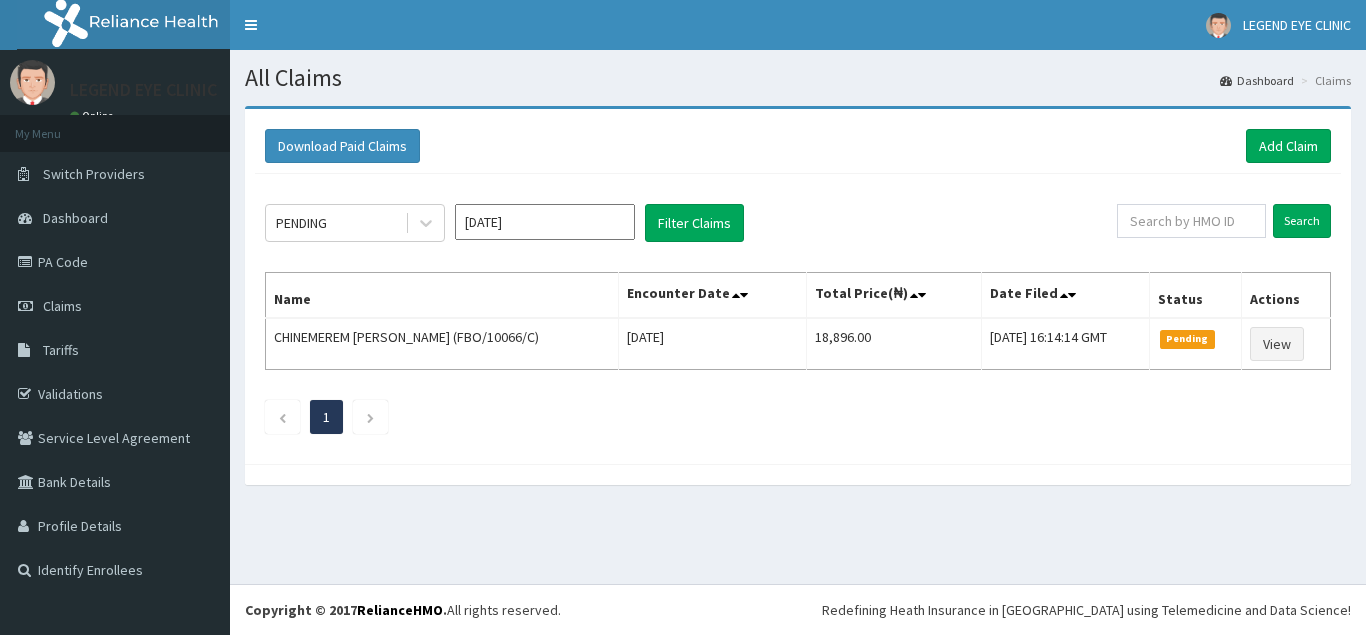 scroll, scrollTop: 0, scrollLeft: 0, axis: both 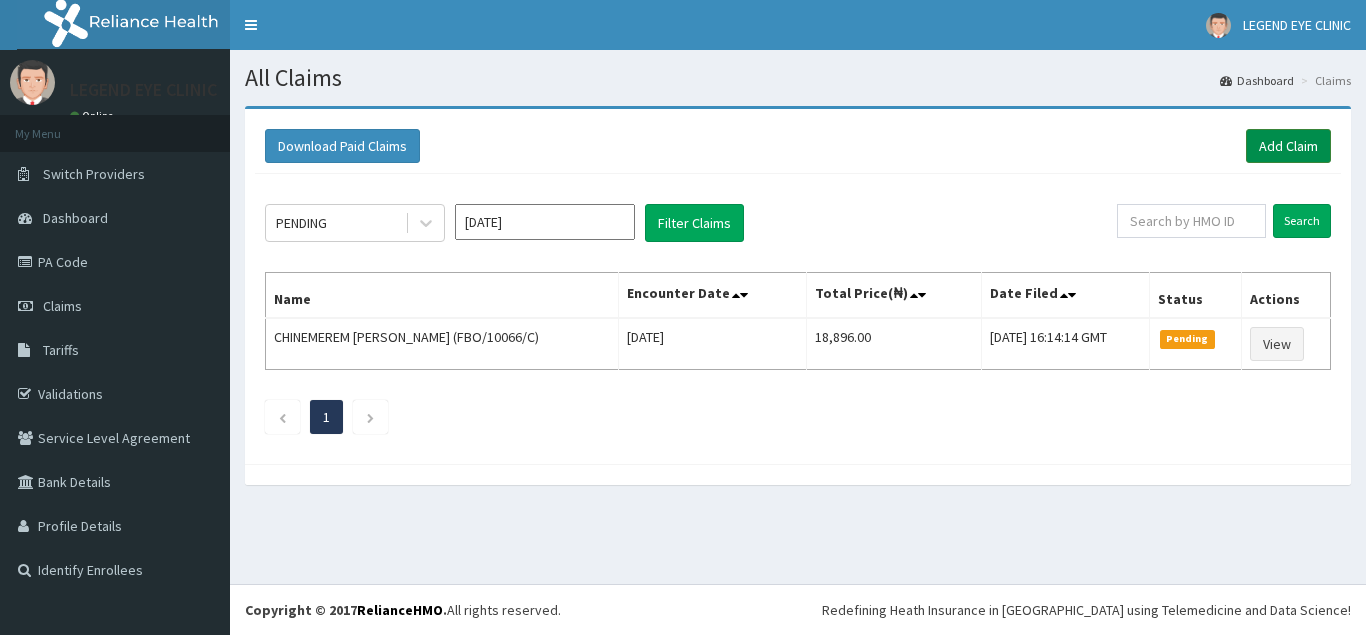 click on "Add Claim" at bounding box center (1288, 146) 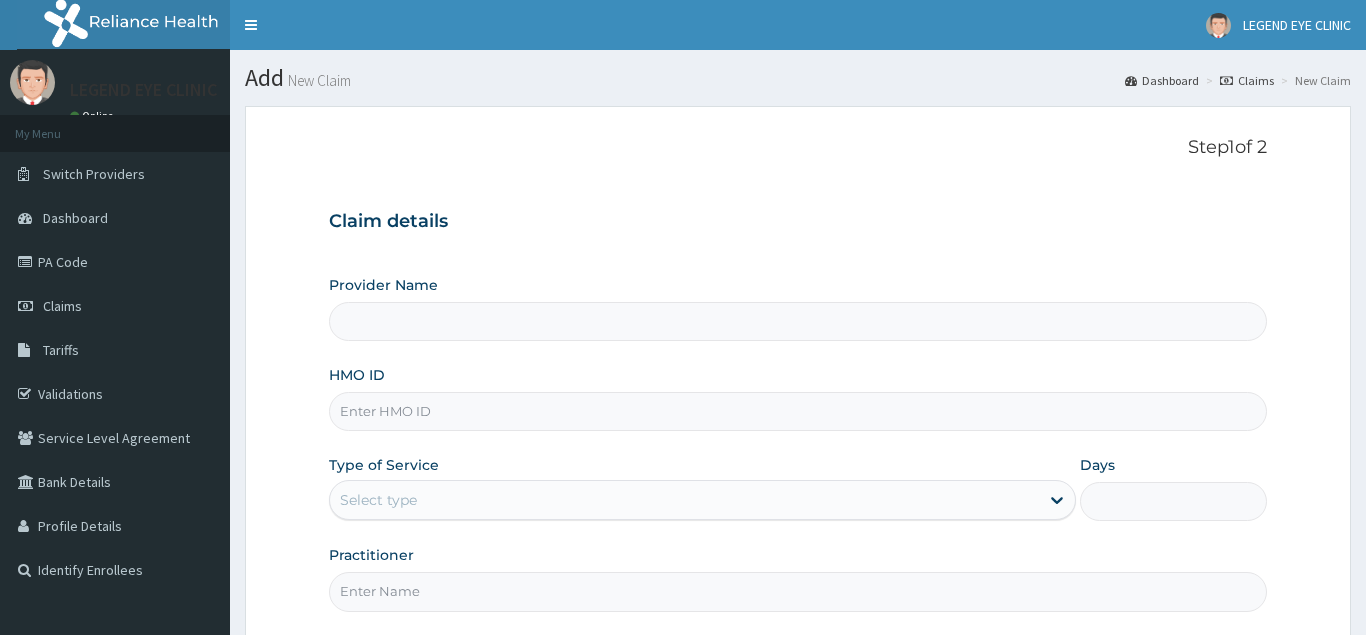 scroll, scrollTop: 0, scrollLeft: 0, axis: both 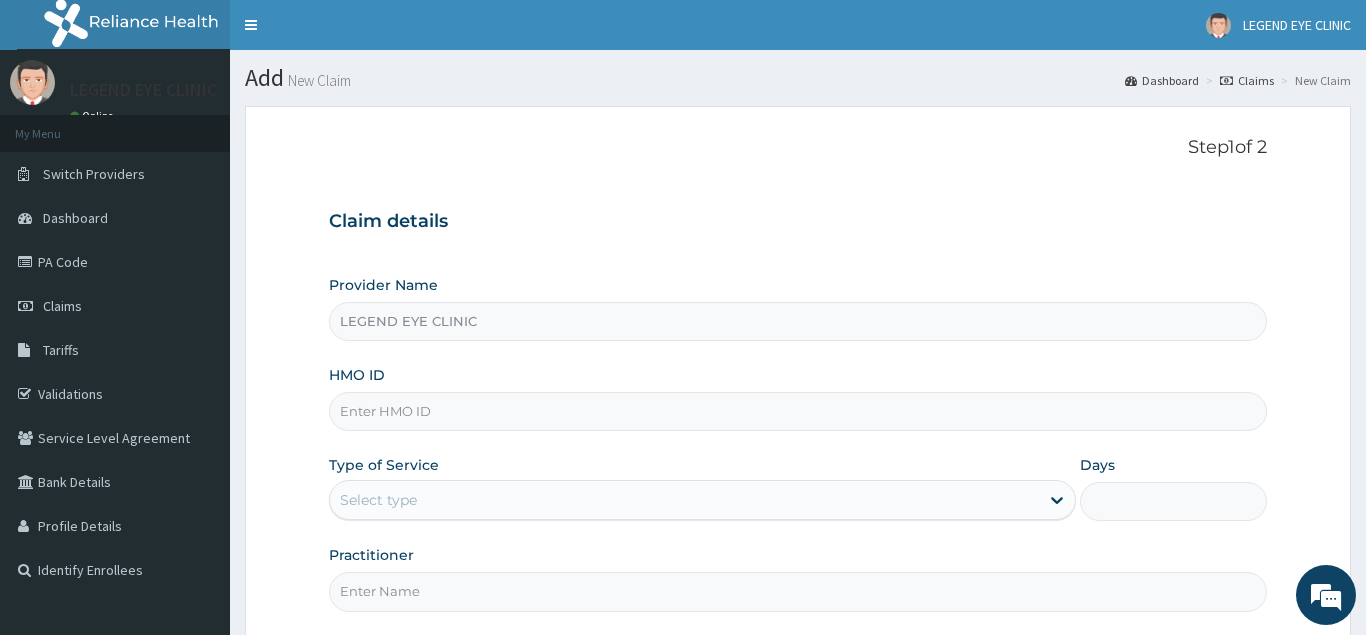 click on "HMO ID" at bounding box center (798, 411) 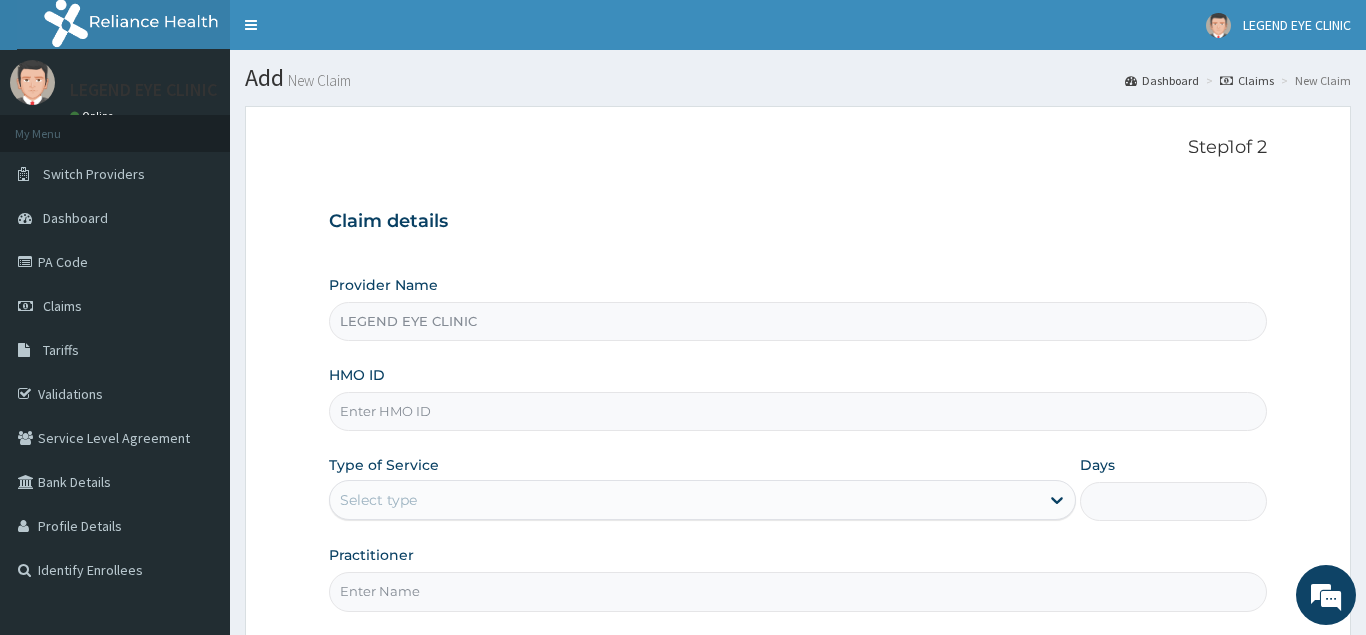 scroll, scrollTop: 0, scrollLeft: 0, axis: both 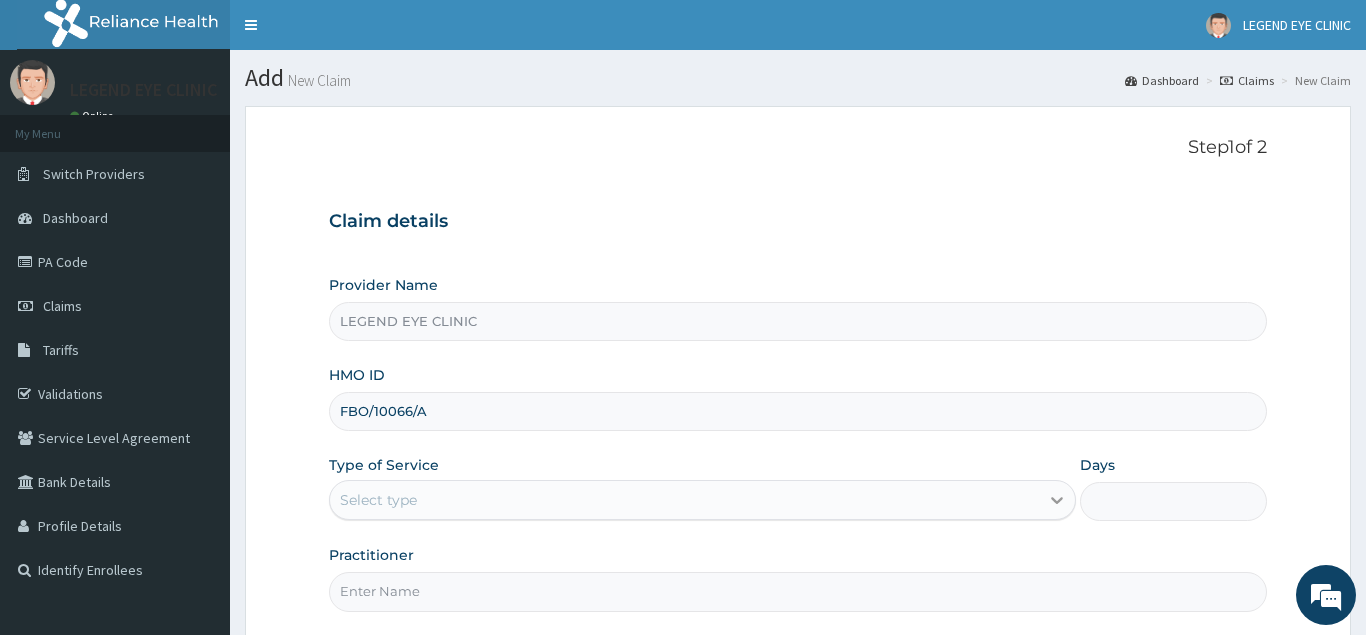 type on "FBO/10066/A" 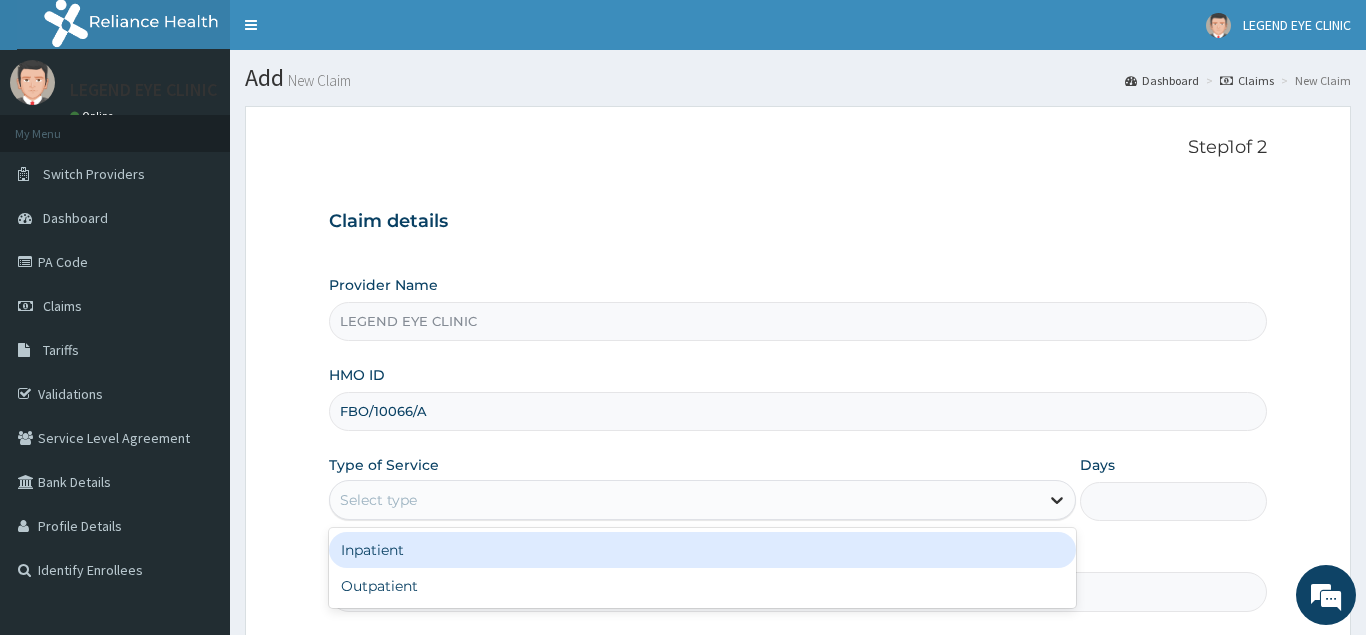 click 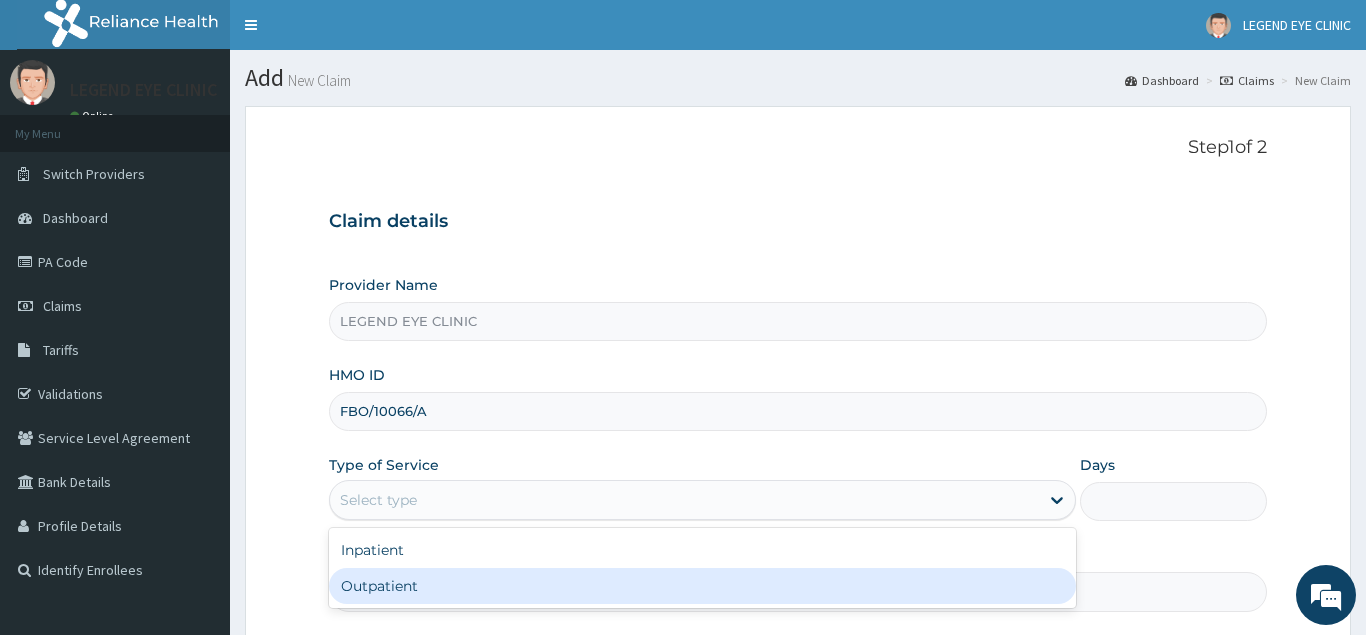 click on "Outpatient" at bounding box center (703, 586) 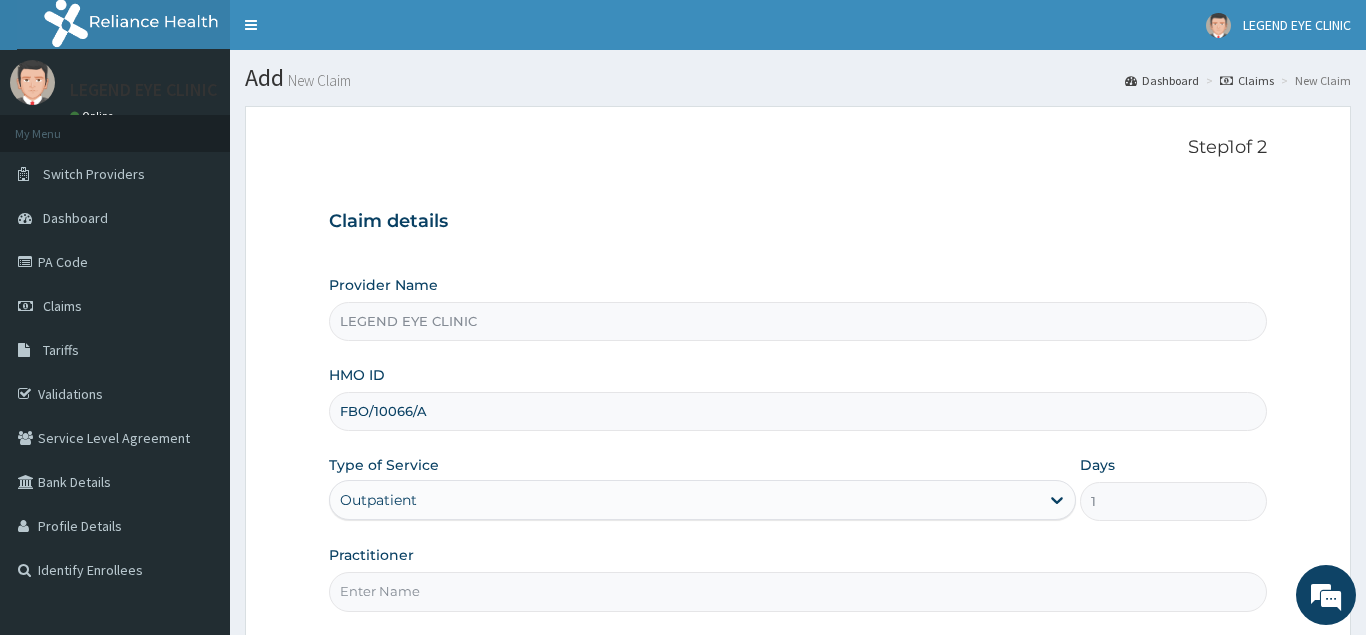 click on "Practitioner" at bounding box center [798, 591] 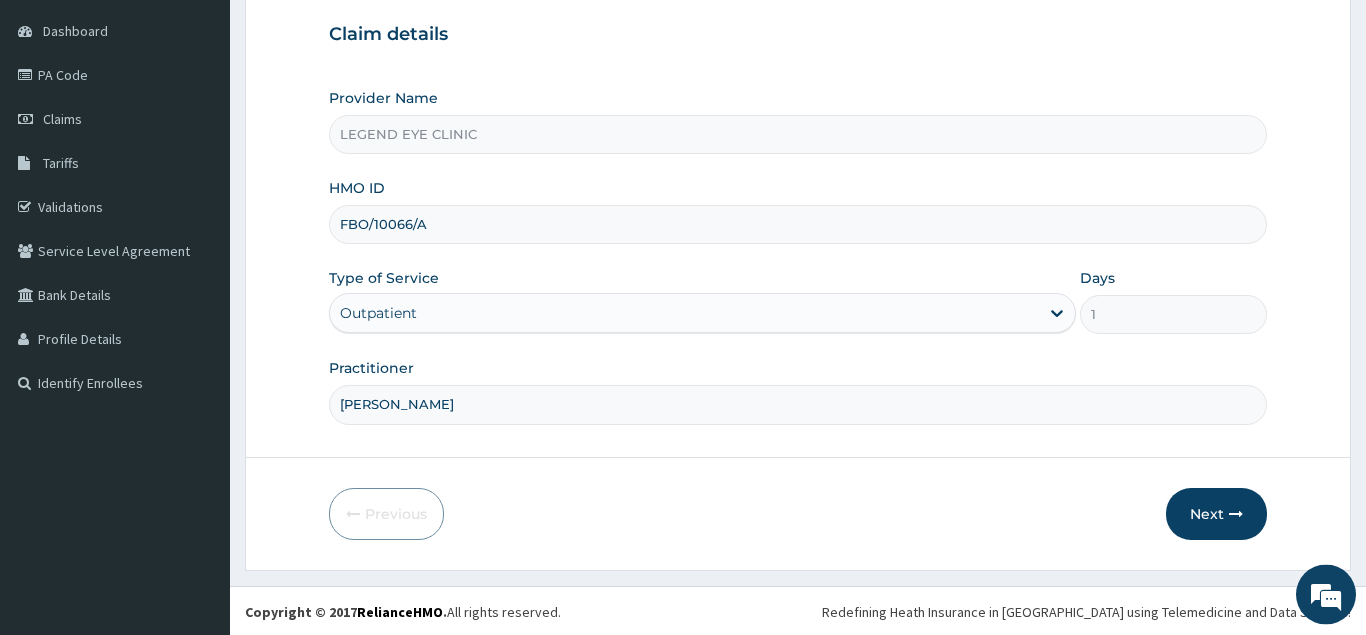 scroll, scrollTop: 189, scrollLeft: 0, axis: vertical 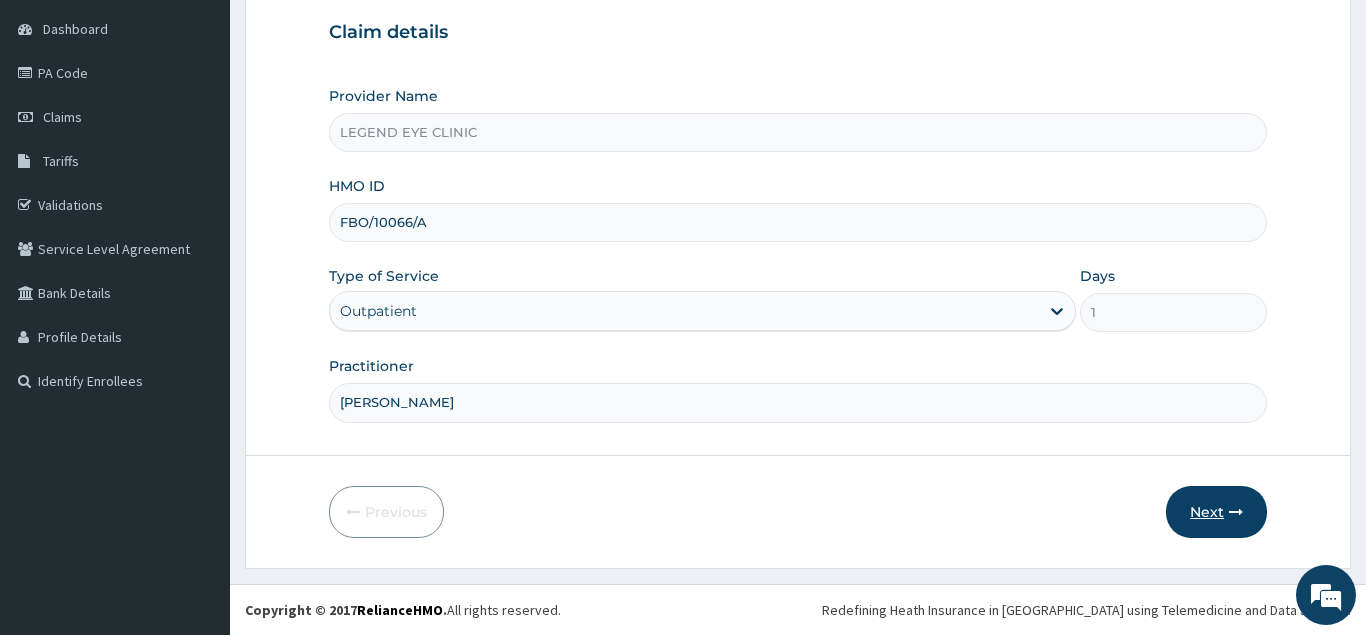 type on "[PERSON_NAME]" 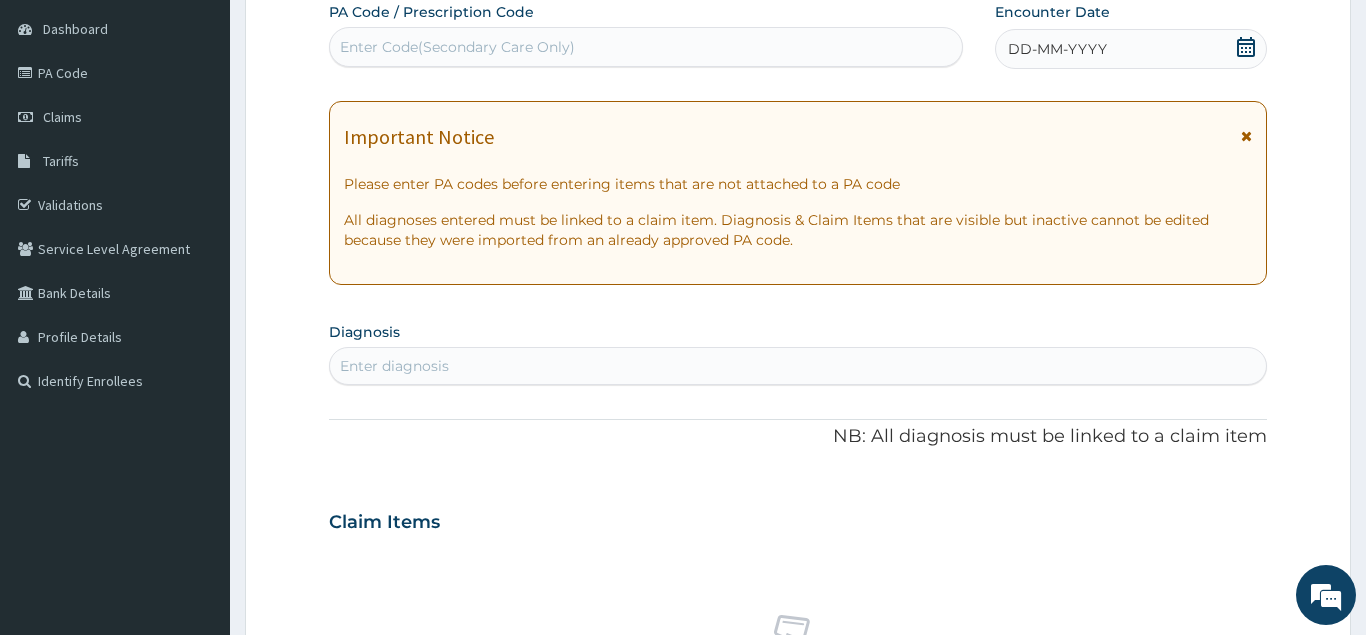 click on "Enter Code(Secondary Care Only)" at bounding box center [646, 47] 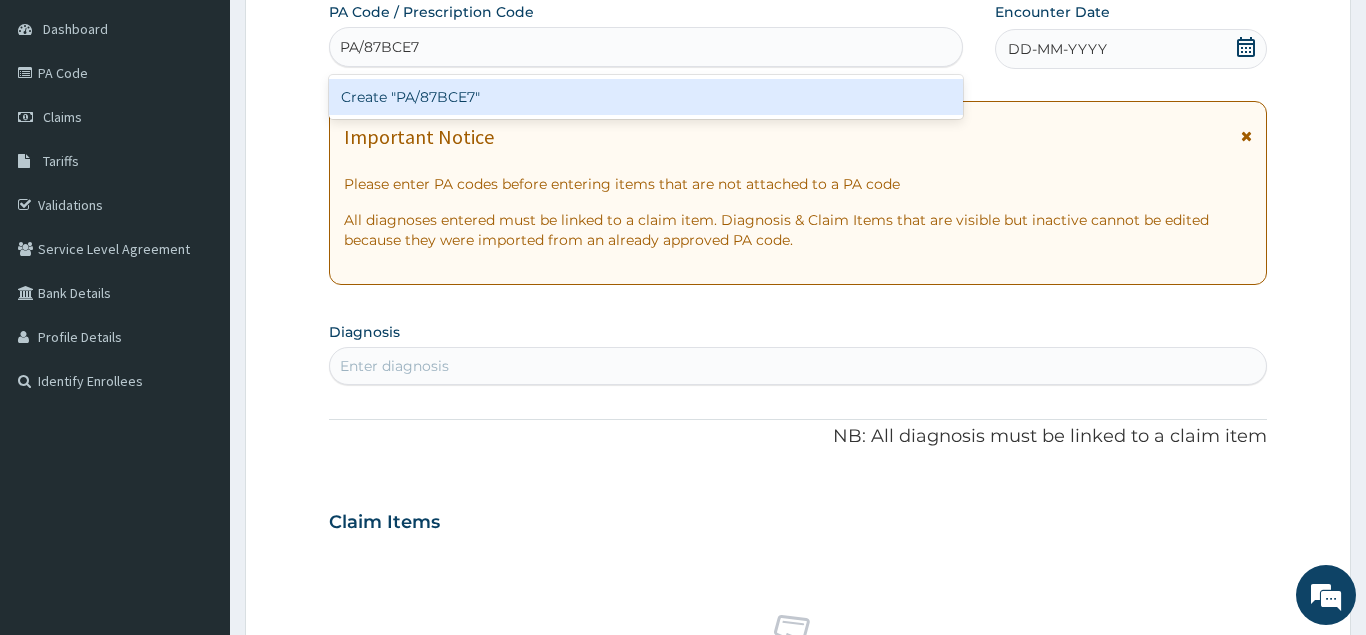 type on "PA/87BCE7" 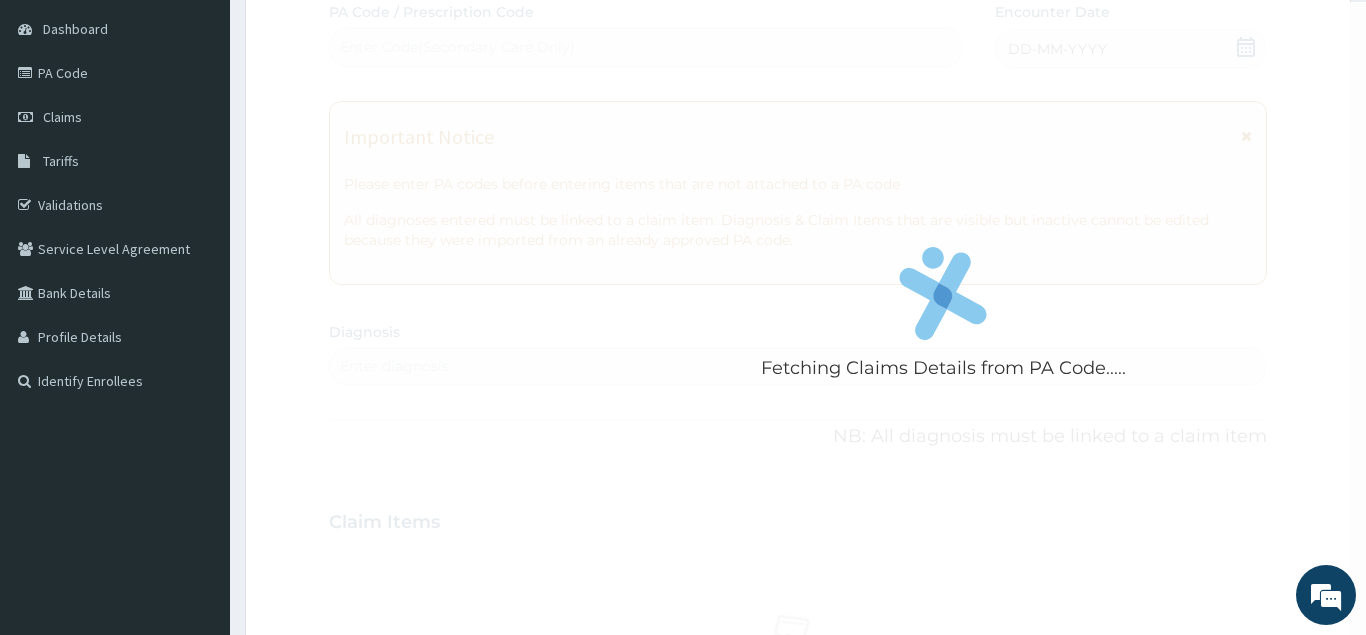click on "Fetching Claims Details from PA Code..... PA Code / Prescription Code Enter Code(Secondary Care Only) Encounter Date DD-MM-YYYY Important Notice Please enter PA codes before entering items that are not attached to a PA code   All diagnoses entered must be linked to a claim item. Diagnosis & Claim Items that are visible but inactive cannot be edited because they were imported from an already approved PA code. Diagnosis Enter diagnosis NB: All diagnosis must be linked to a claim item Claim Items No claim item Types Select Type Item Select Item Pair Diagnosis Select Diagnosis Unit Price 0 Add Comment" at bounding box center [798, 519] 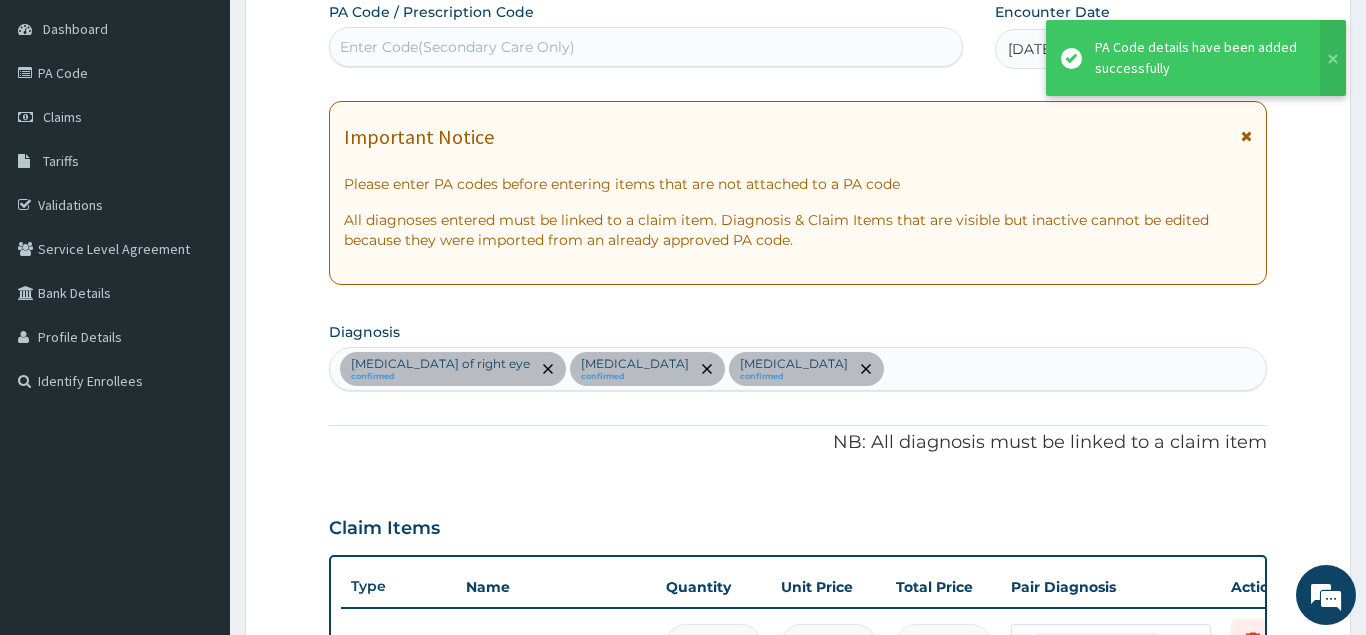 scroll, scrollTop: 1136, scrollLeft: 0, axis: vertical 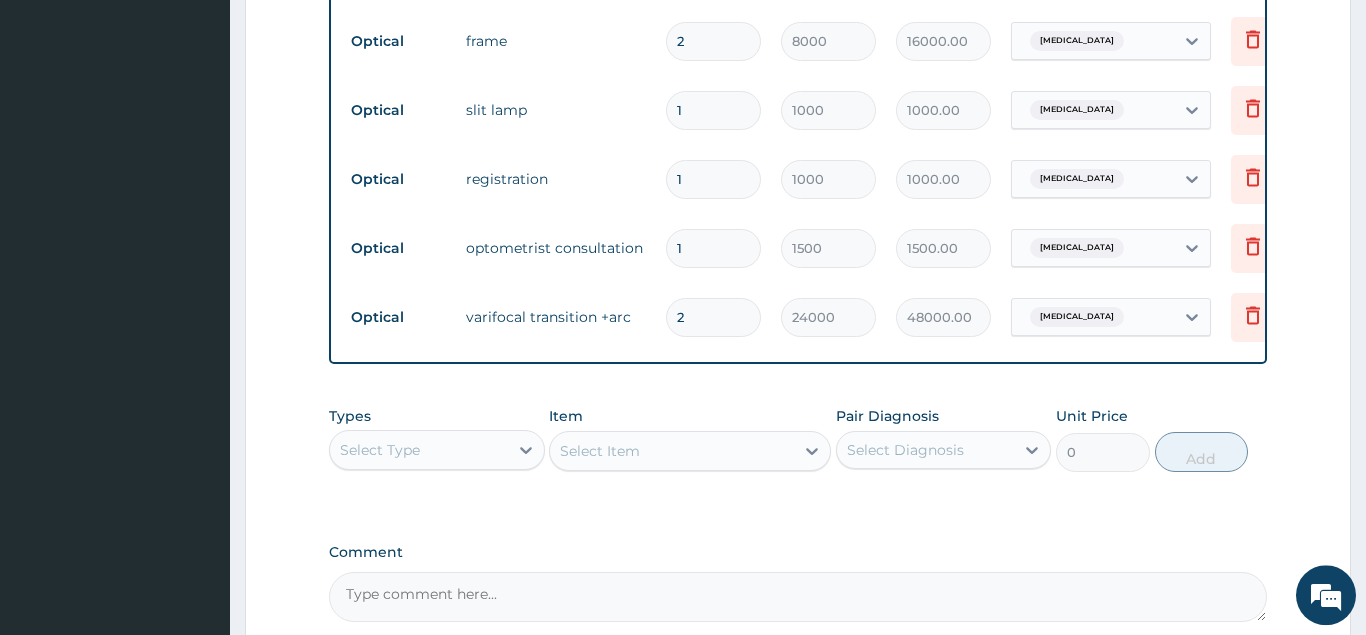 click on "Comment" at bounding box center [798, 597] 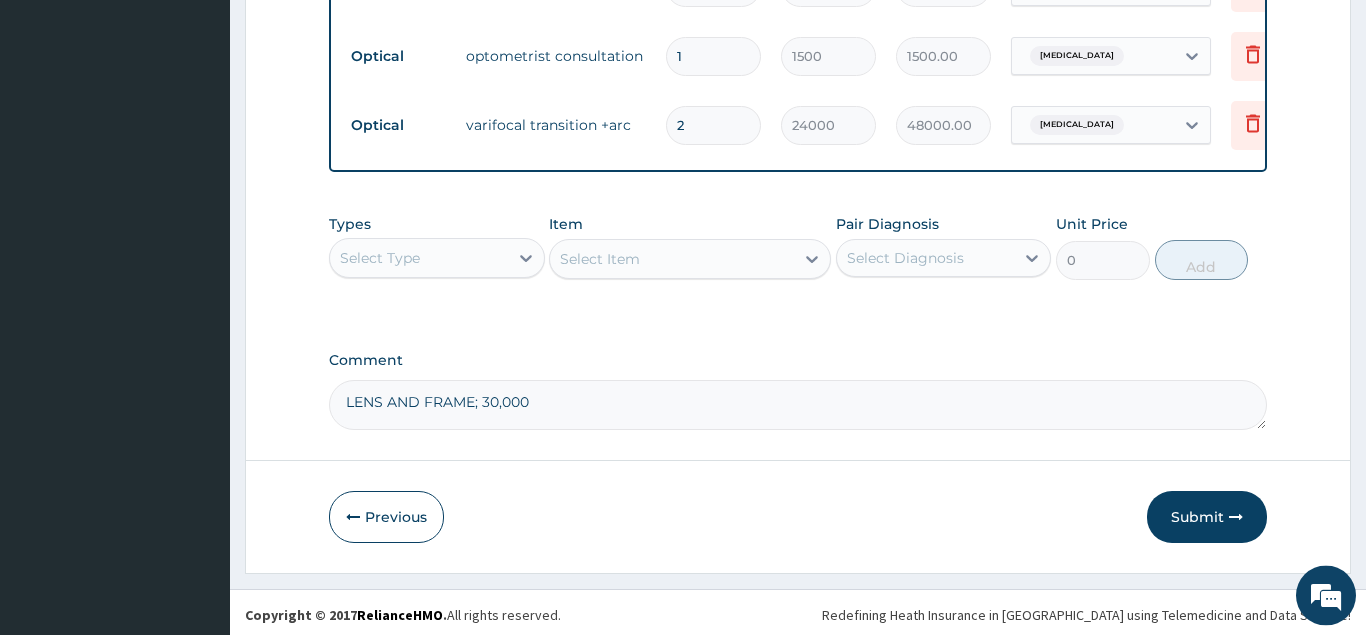 scroll, scrollTop: 1333, scrollLeft: 0, axis: vertical 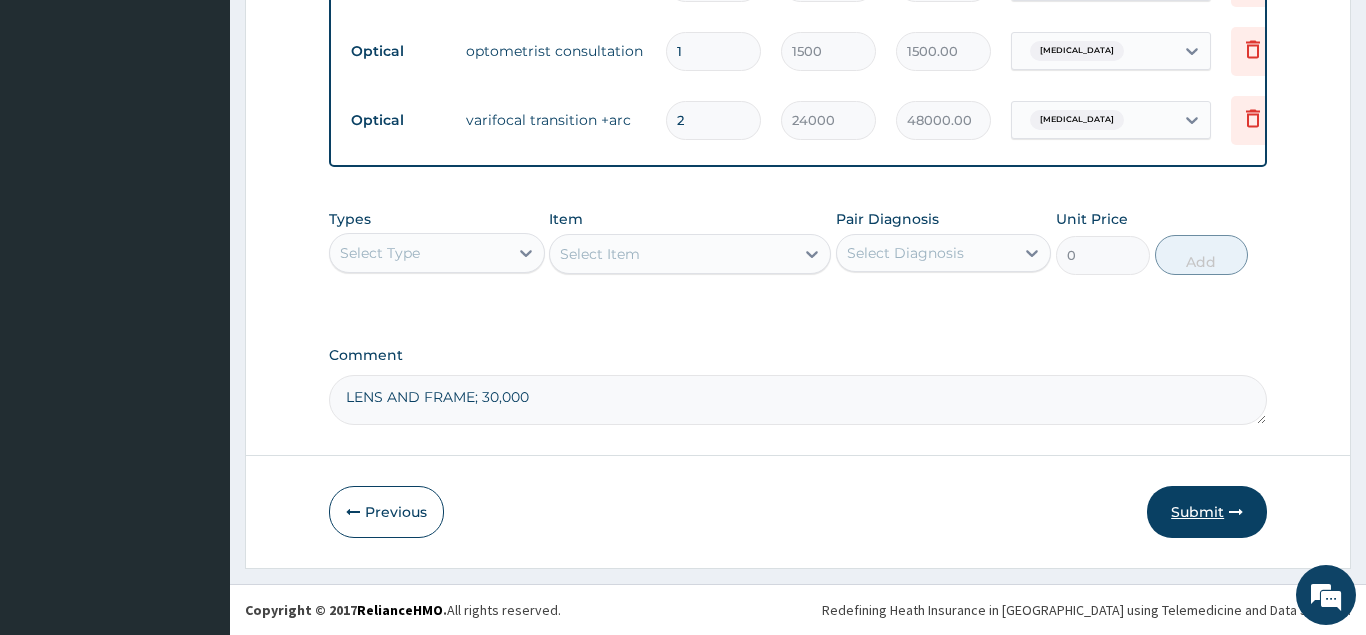 type on "LENS AND FRAME; 30,000" 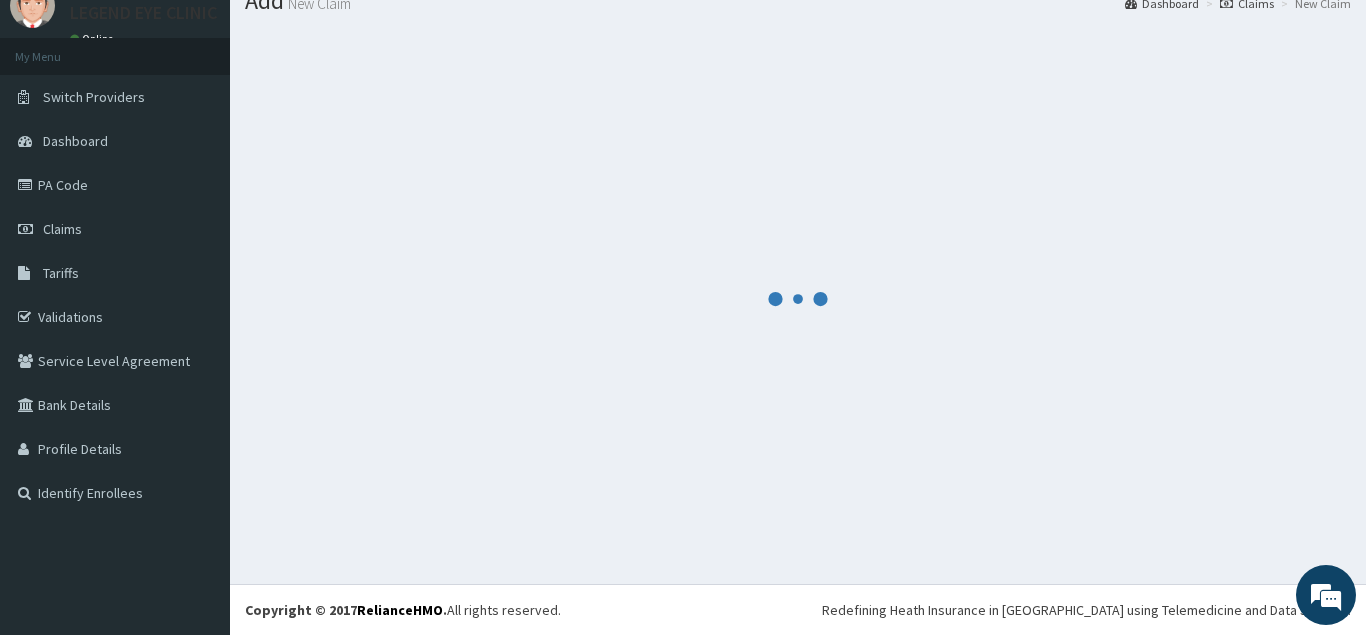 scroll, scrollTop: 77, scrollLeft: 0, axis: vertical 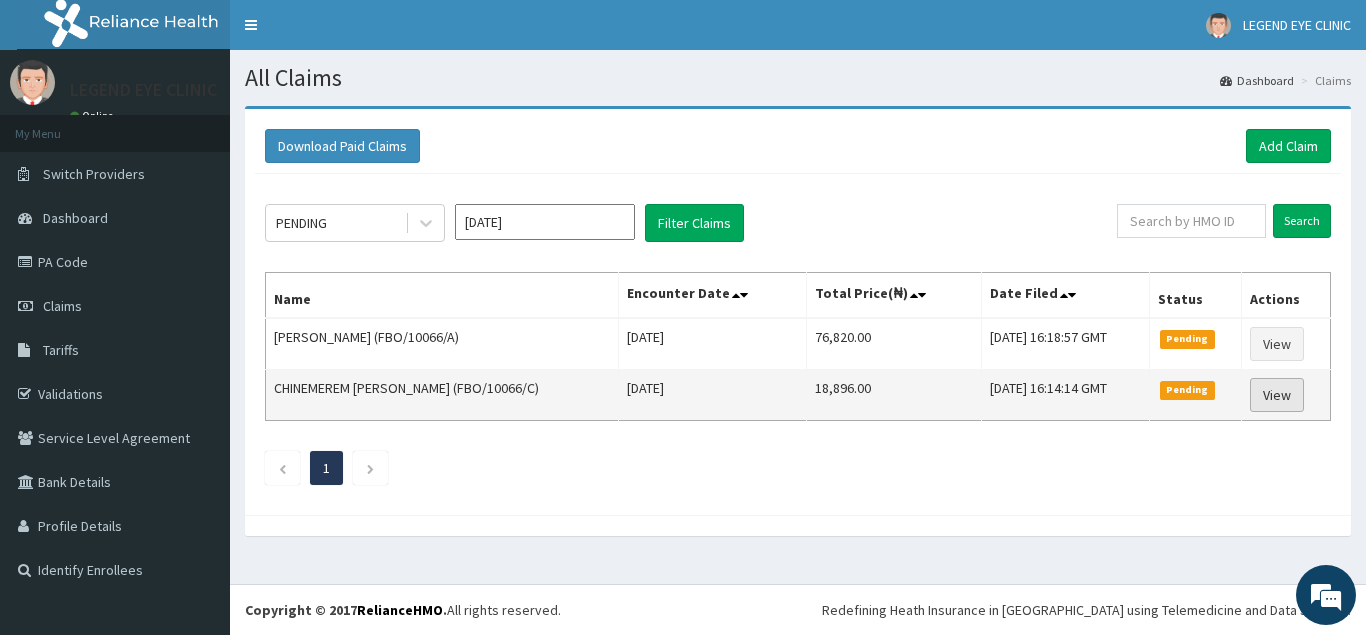 click on "View" at bounding box center [1277, 395] 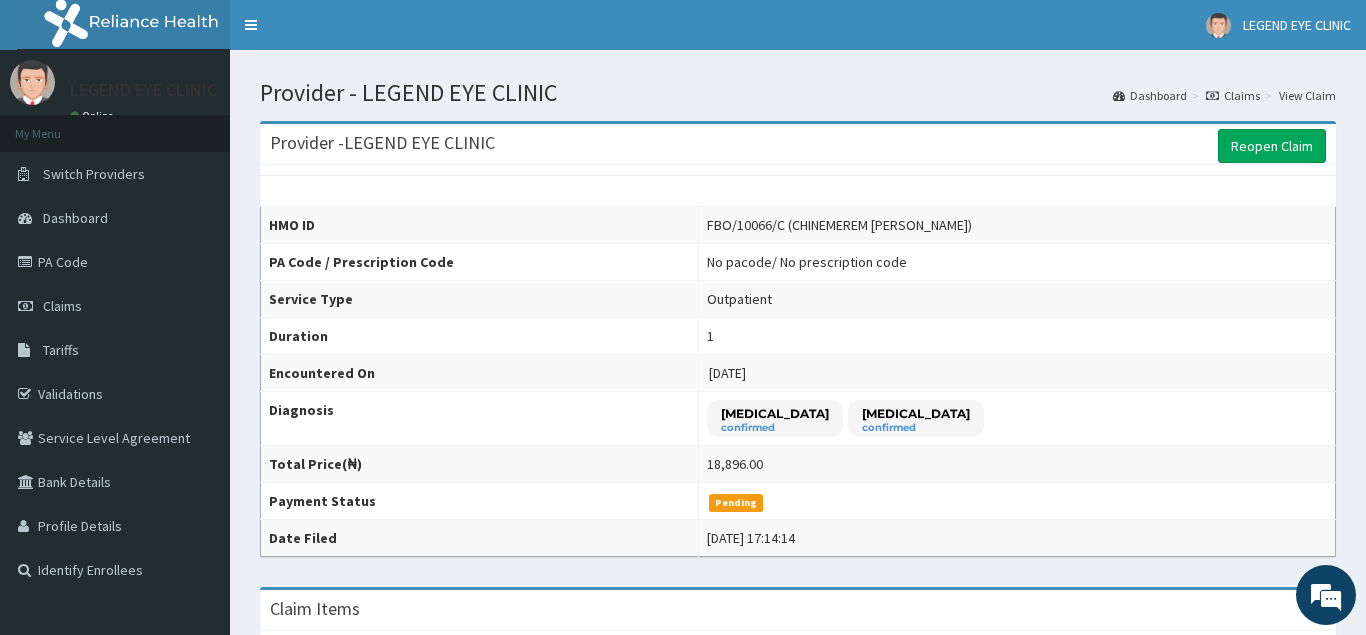 scroll, scrollTop: 0, scrollLeft: 0, axis: both 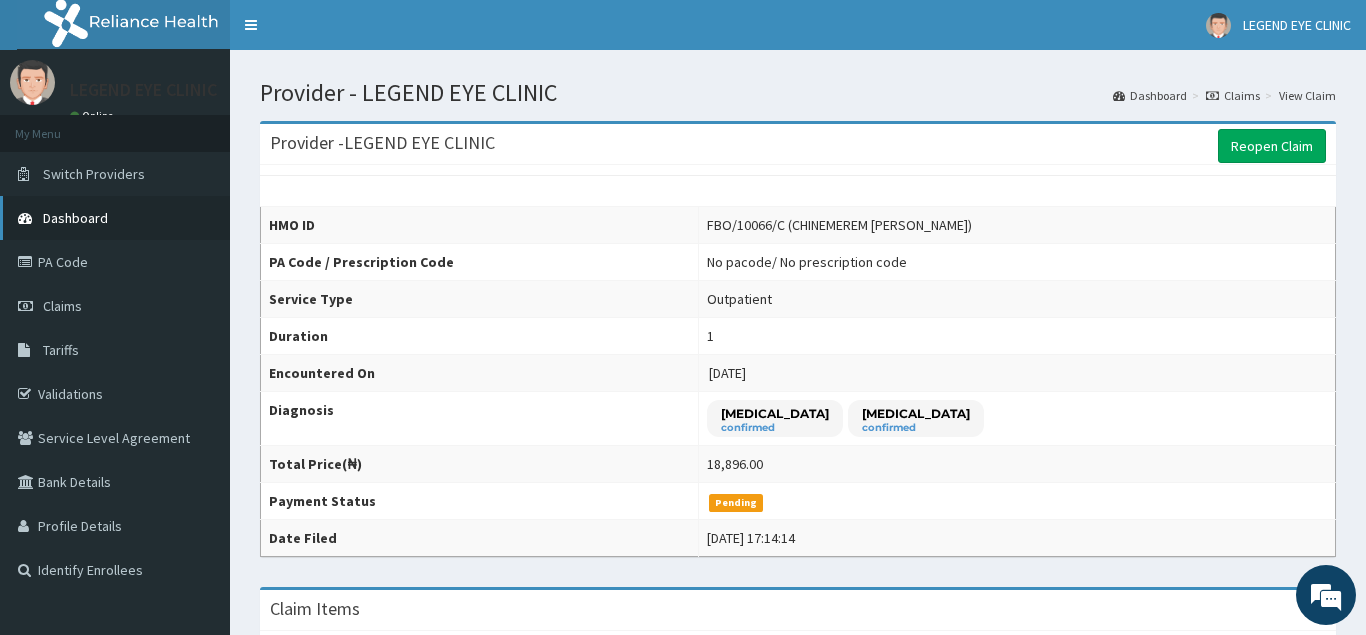 click on "Dashboard" at bounding box center (115, 218) 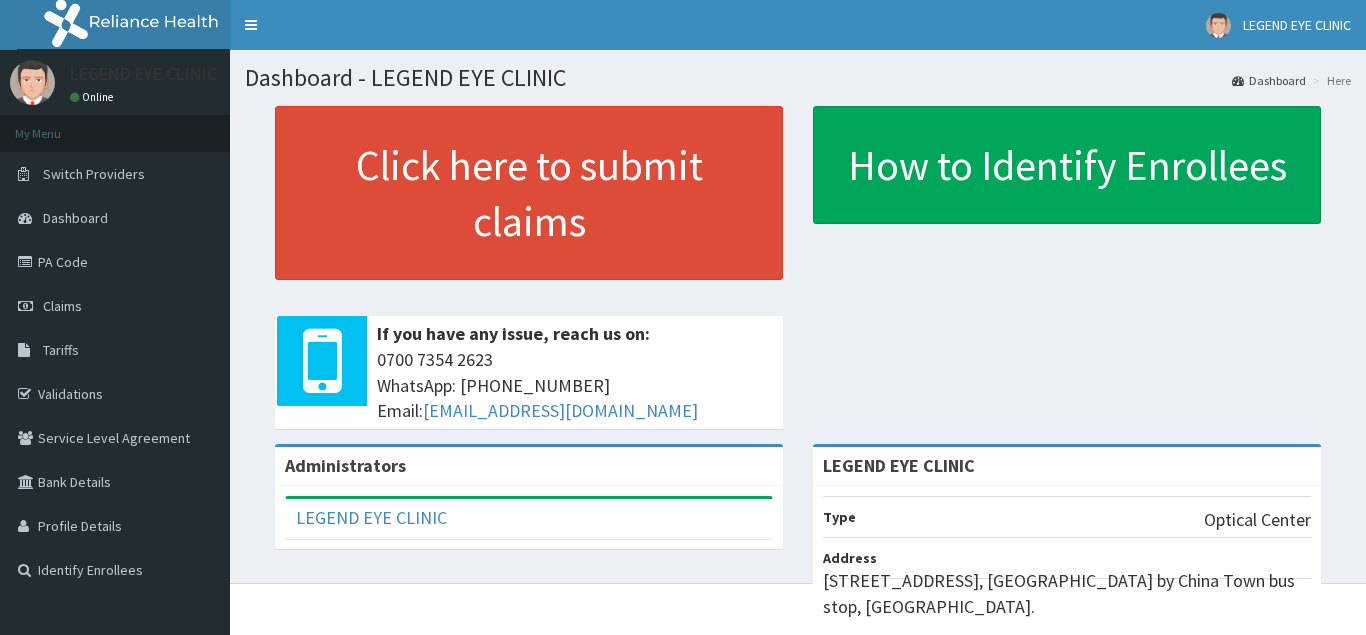 scroll, scrollTop: 0, scrollLeft: 0, axis: both 